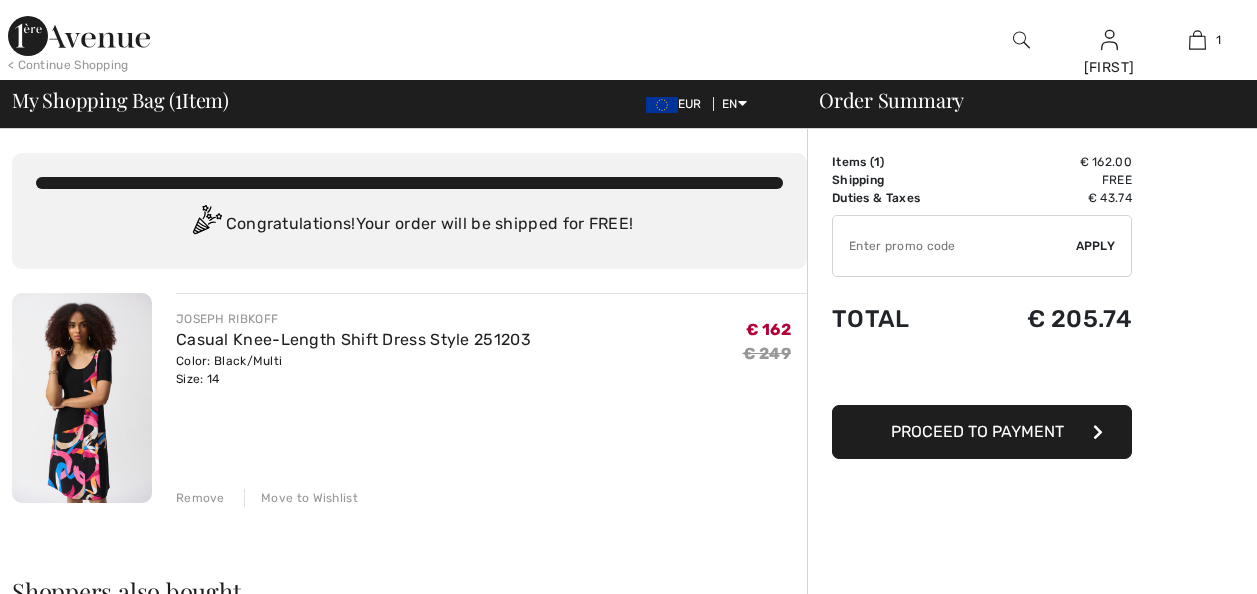 scroll, scrollTop: 0, scrollLeft: 0, axis: both 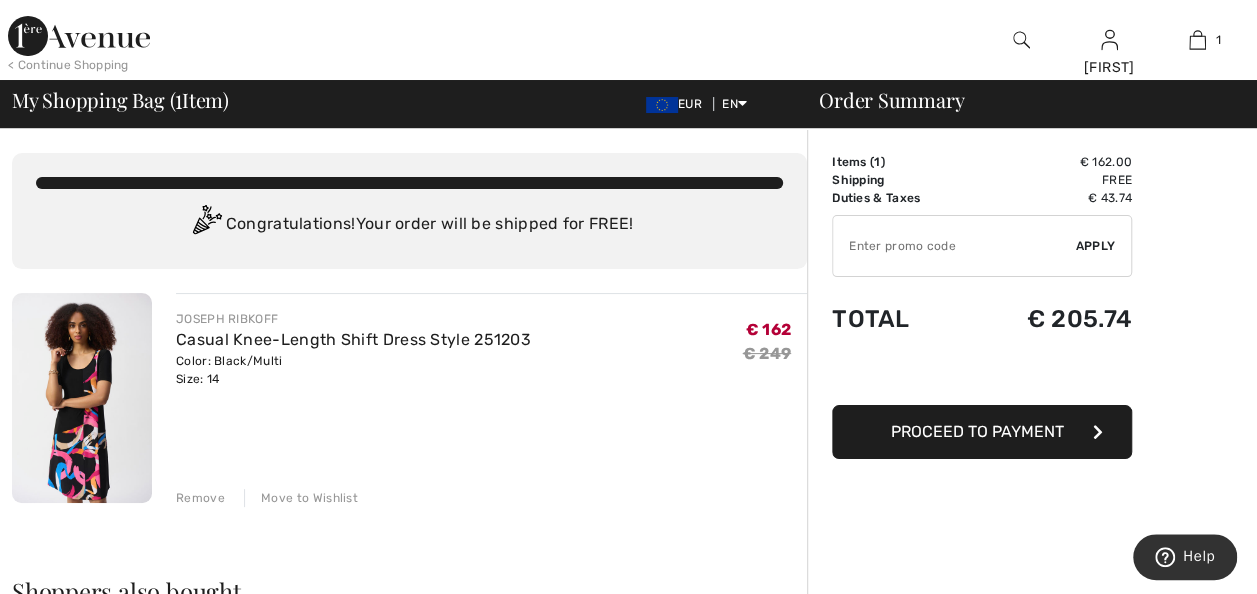 click at bounding box center (79, 36) 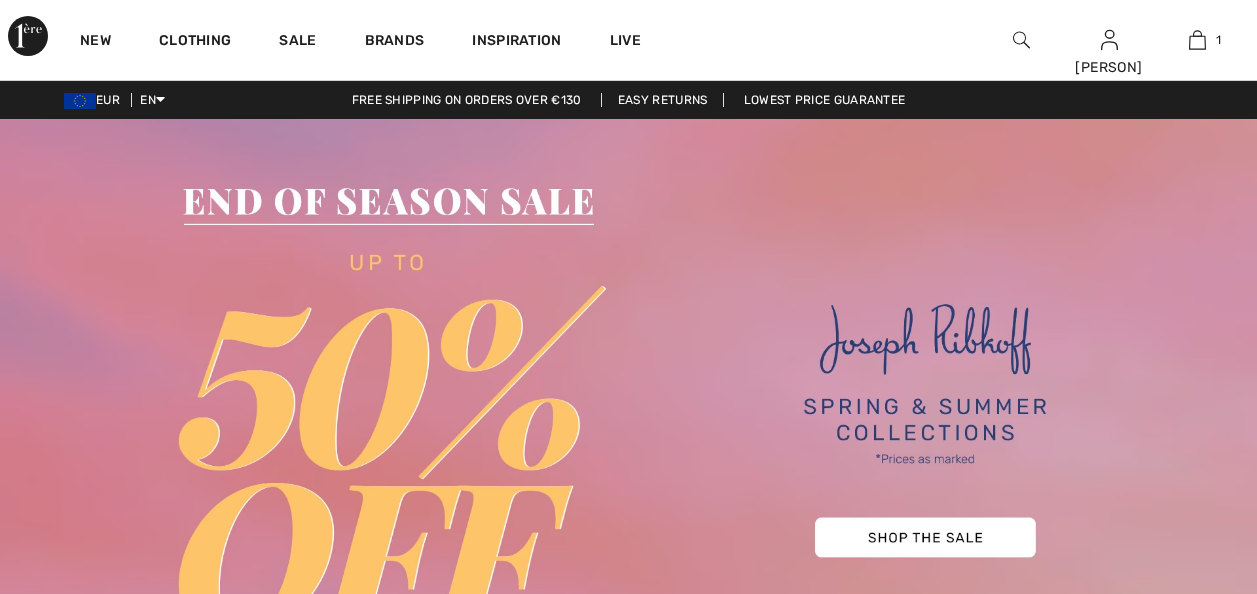 scroll, scrollTop: 0, scrollLeft: 0, axis: both 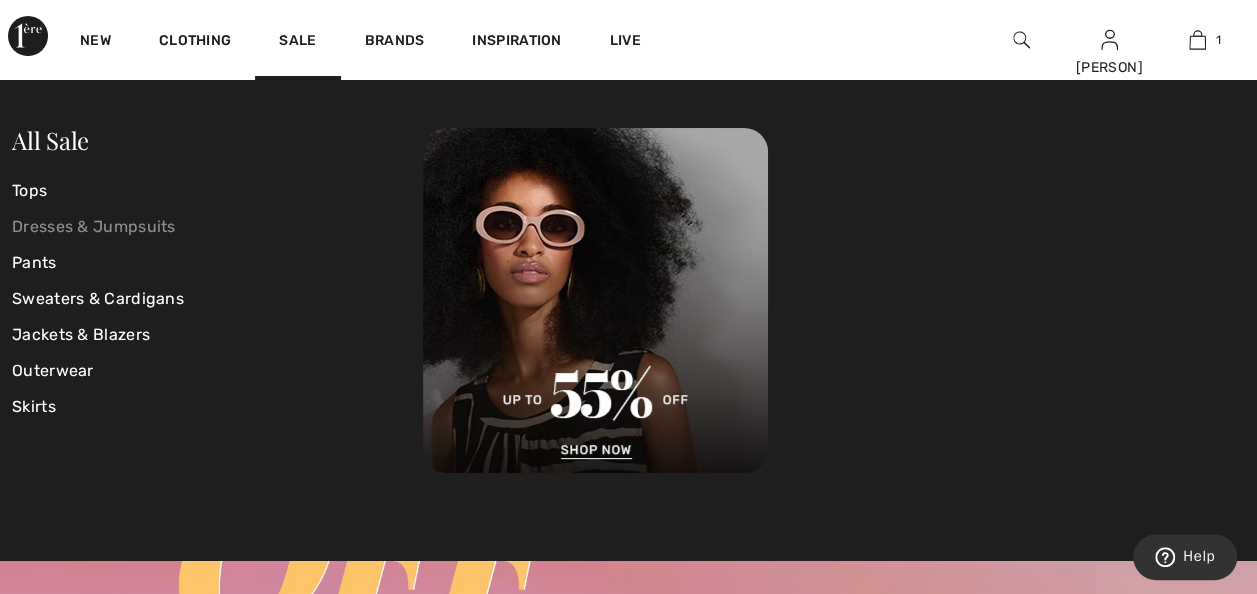 click on "Dresses & Jumpsuits" at bounding box center (217, 227) 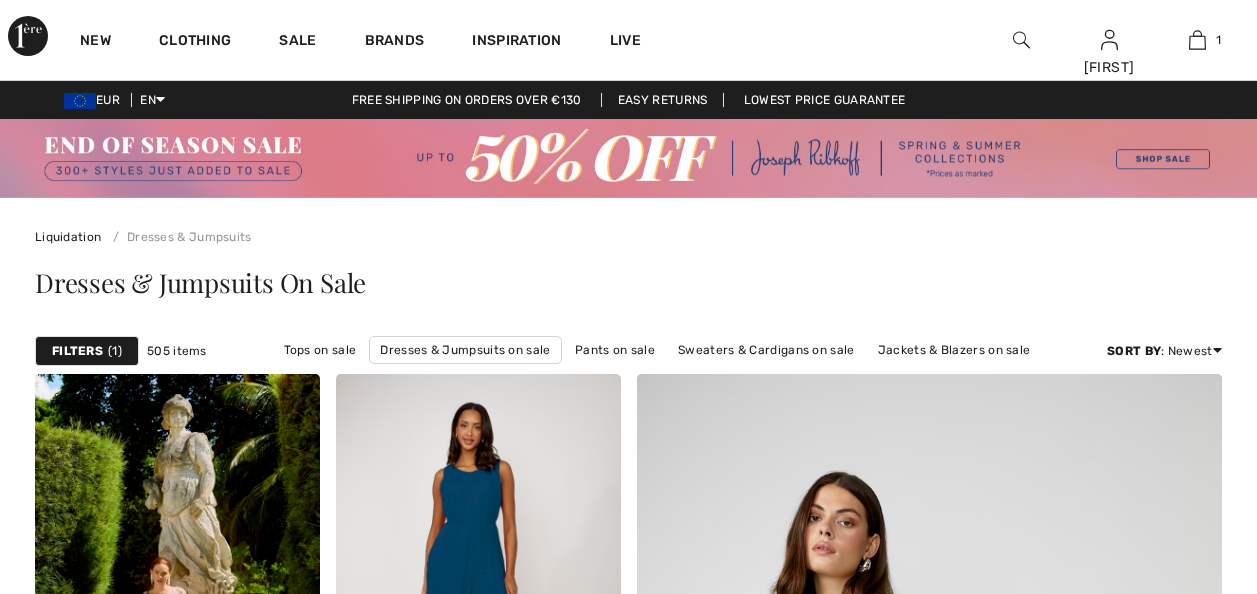 scroll, scrollTop: 0, scrollLeft: 0, axis: both 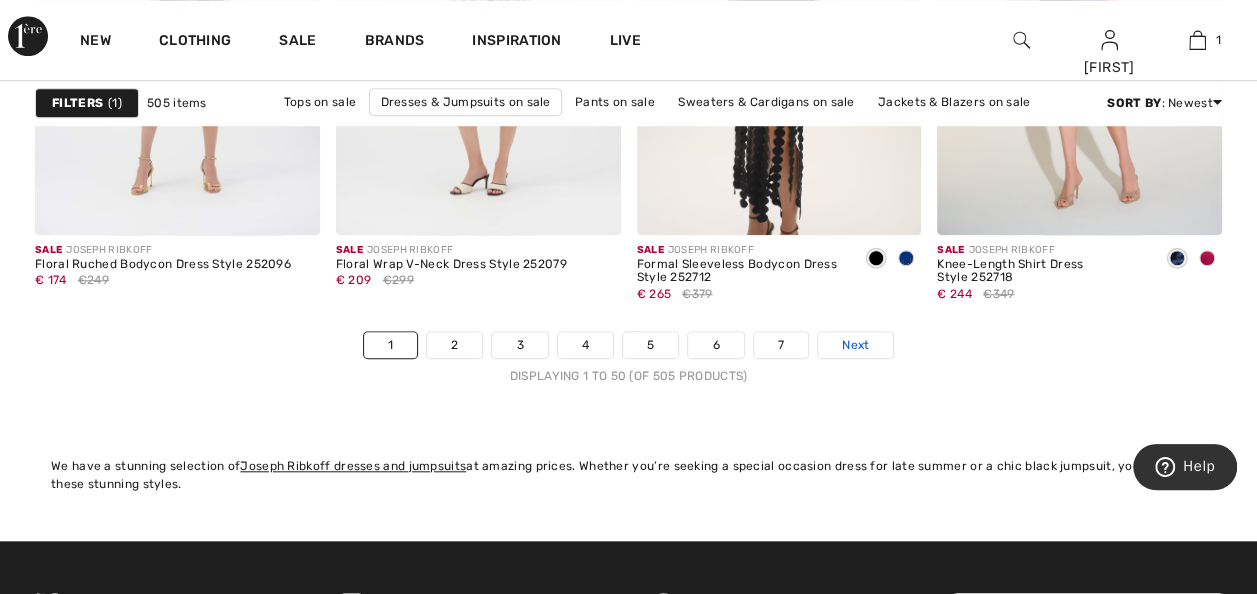 click on "Next" at bounding box center [855, 345] 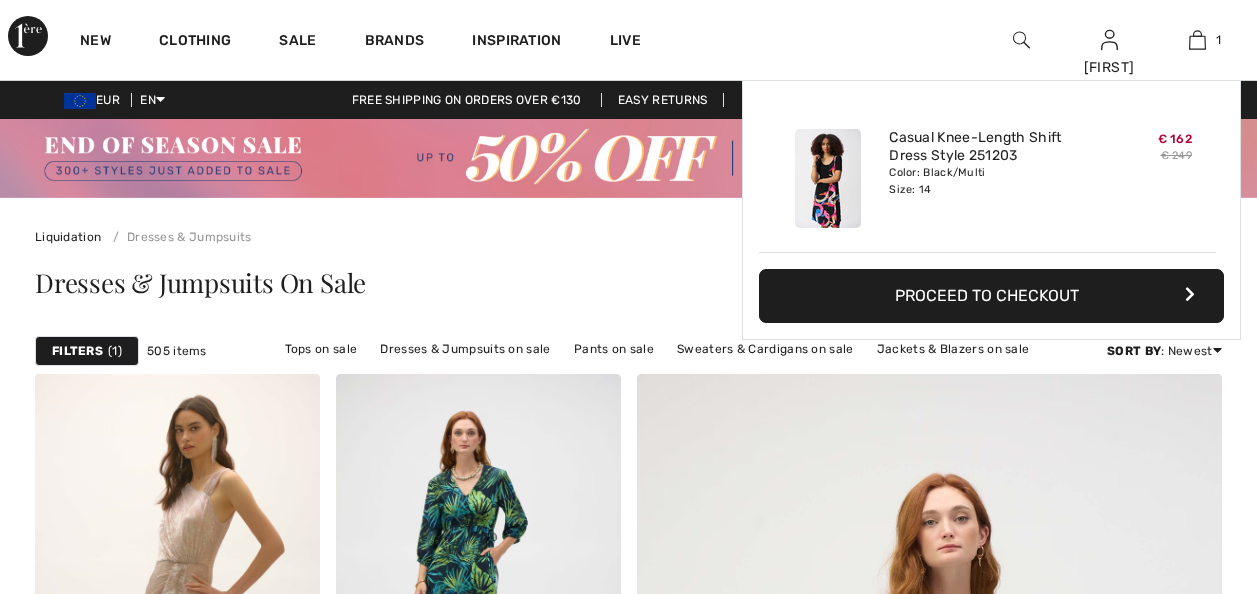 scroll, scrollTop: 0, scrollLeft: 0, axis: both 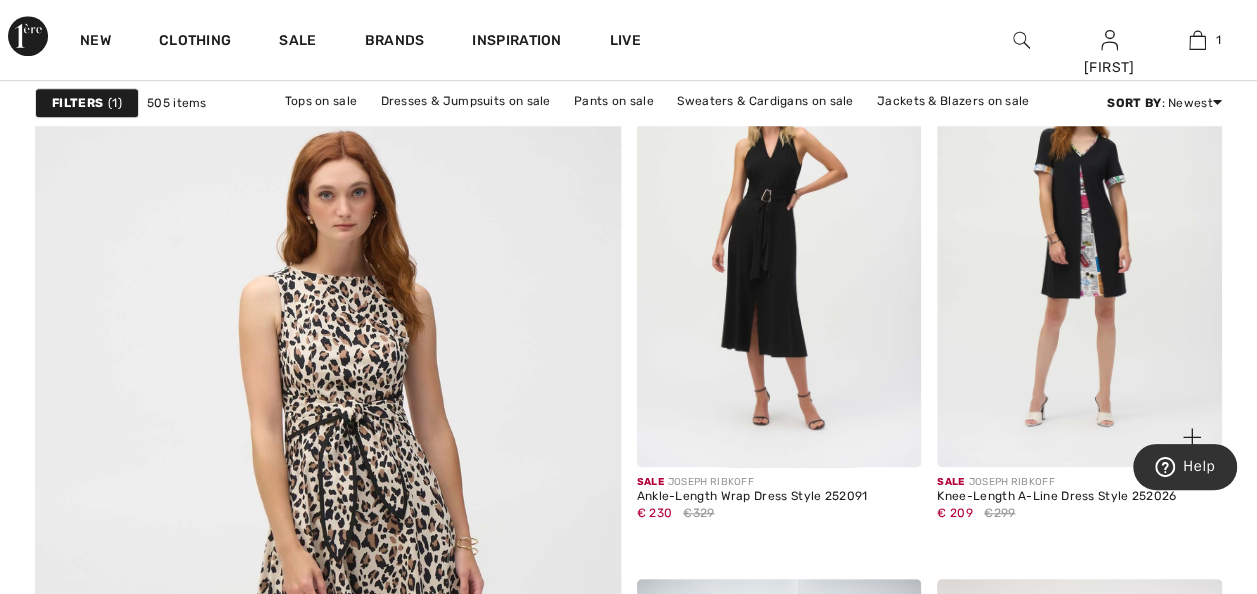 click at bounding box center (1079, 253) 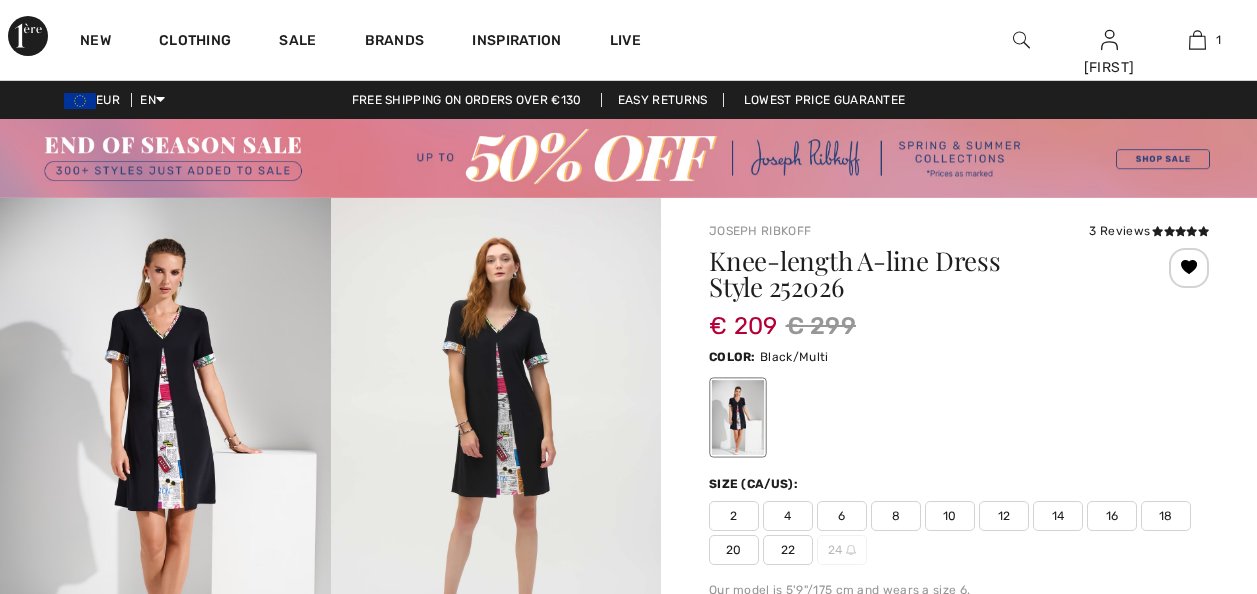 scroll, scrollTop: 0, scrollLeft: 0, axis: both 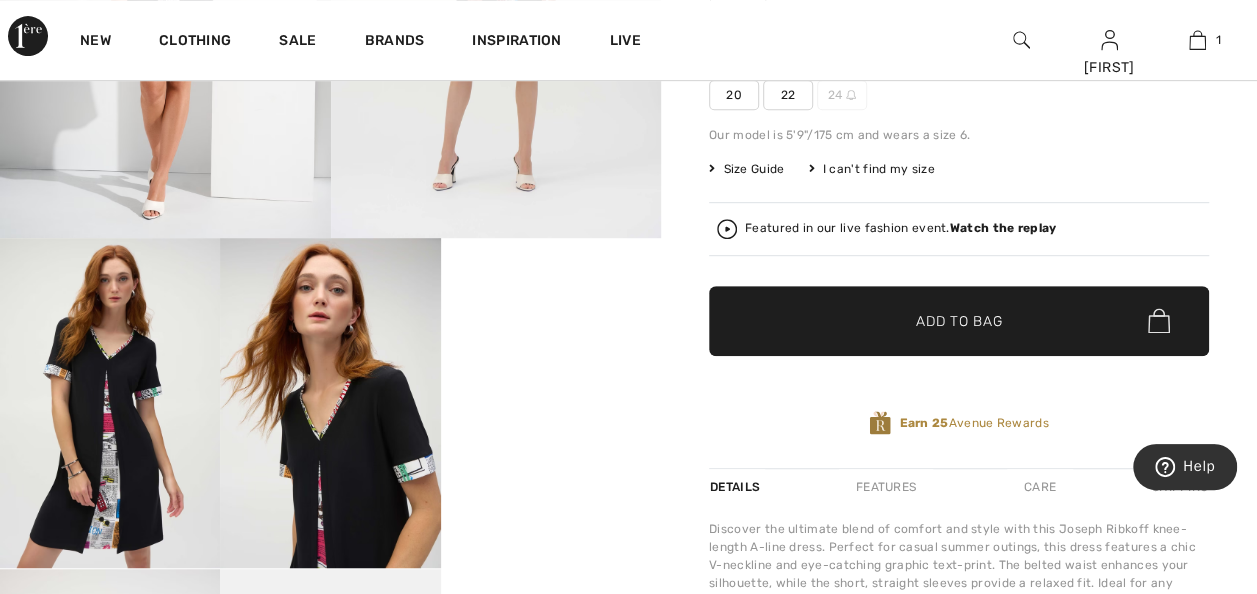 click on "Your browser does not support the video tag." at bounding box center [551, 293] 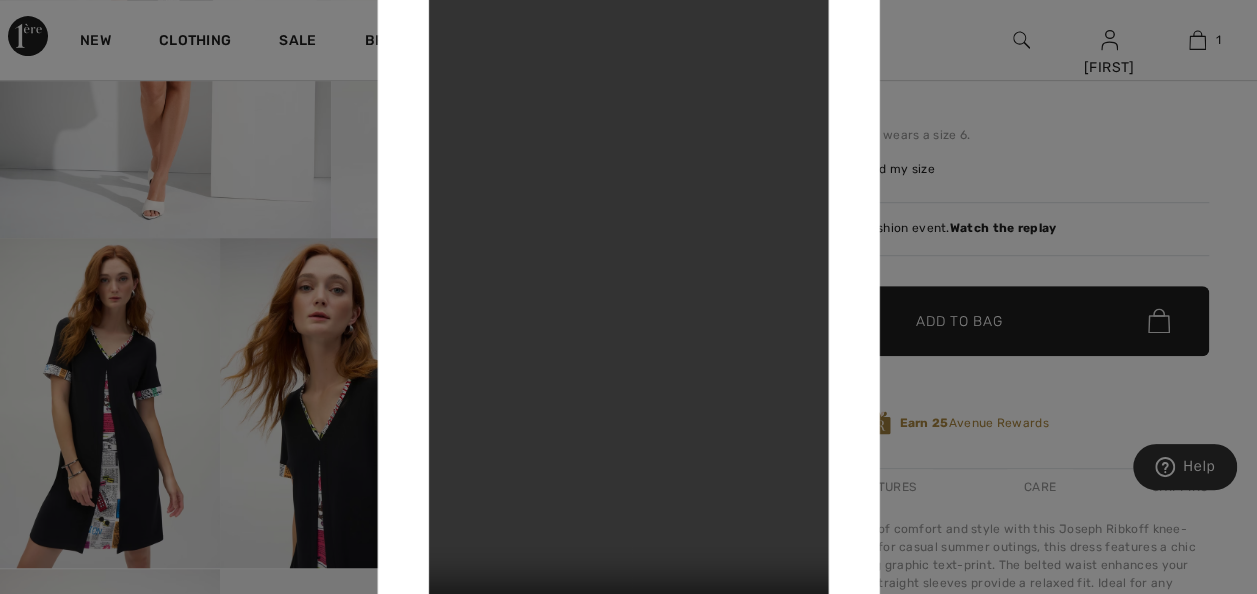 click at bounding box center (628, 297) 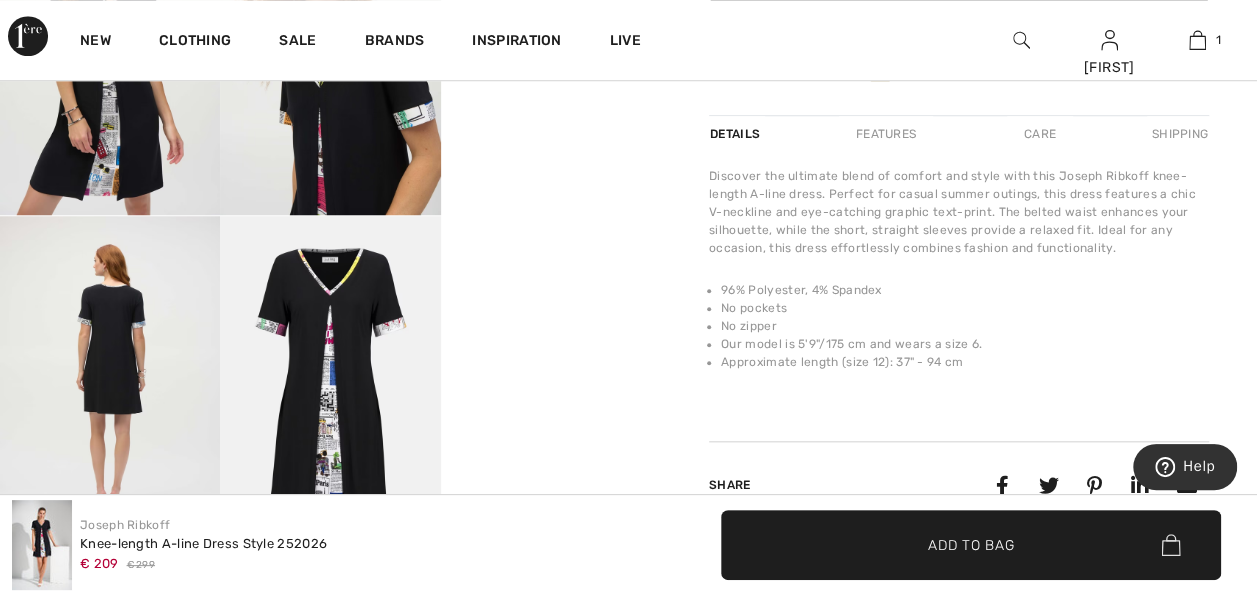 scroll, scrollTop: 0, scrollLeft: 0, axis: both 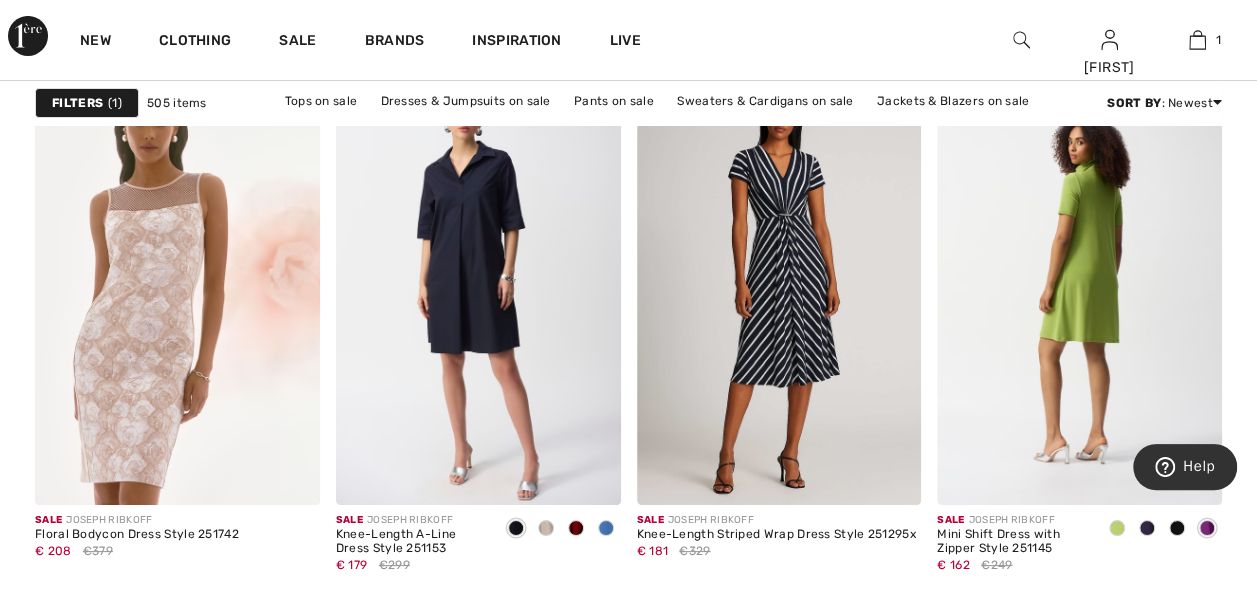 click at bounding box center [1079, 291] 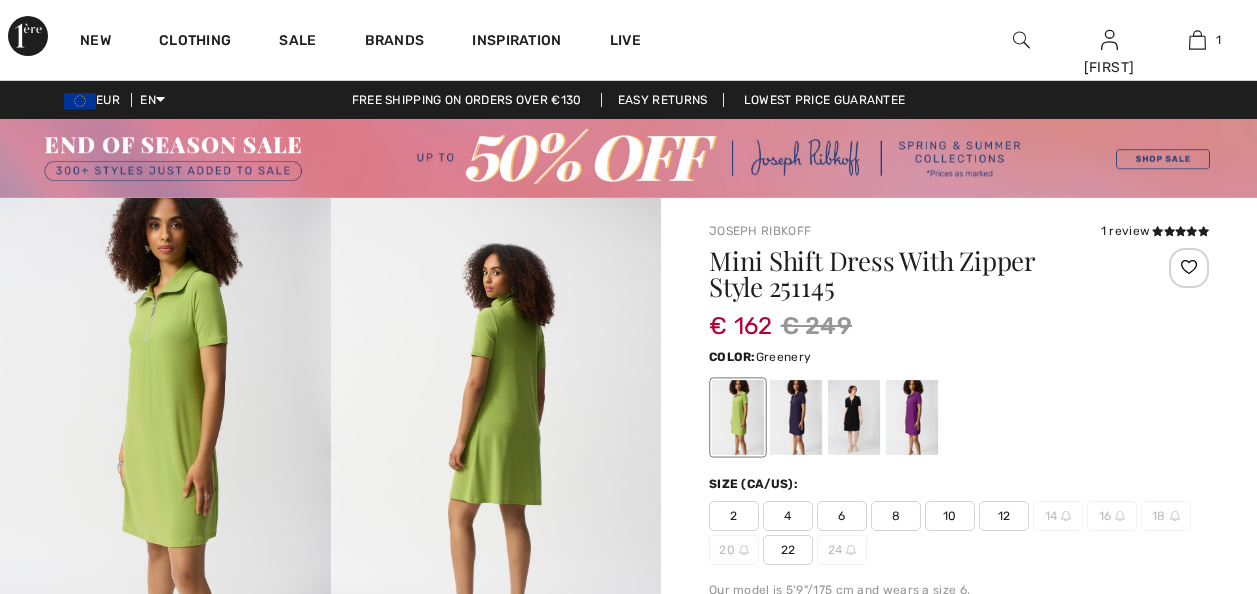 scroll, scrollTop: 0, scrollLeft: 0, axis: both 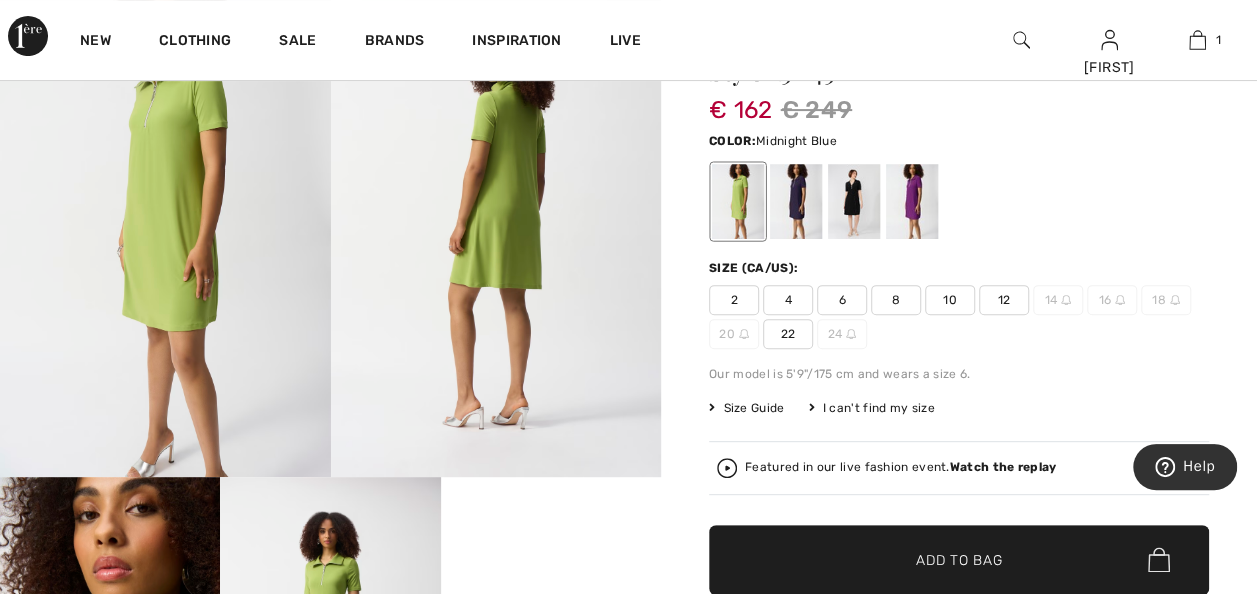 click at bounding box center (796, 201) 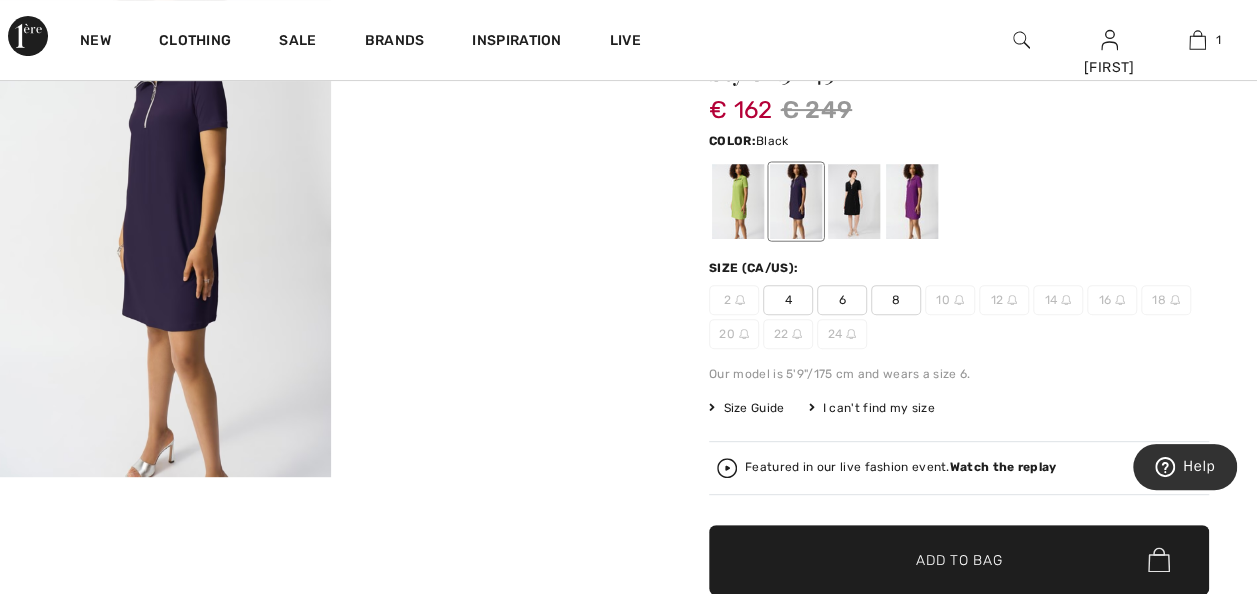 click at bounding box center [854, 201] 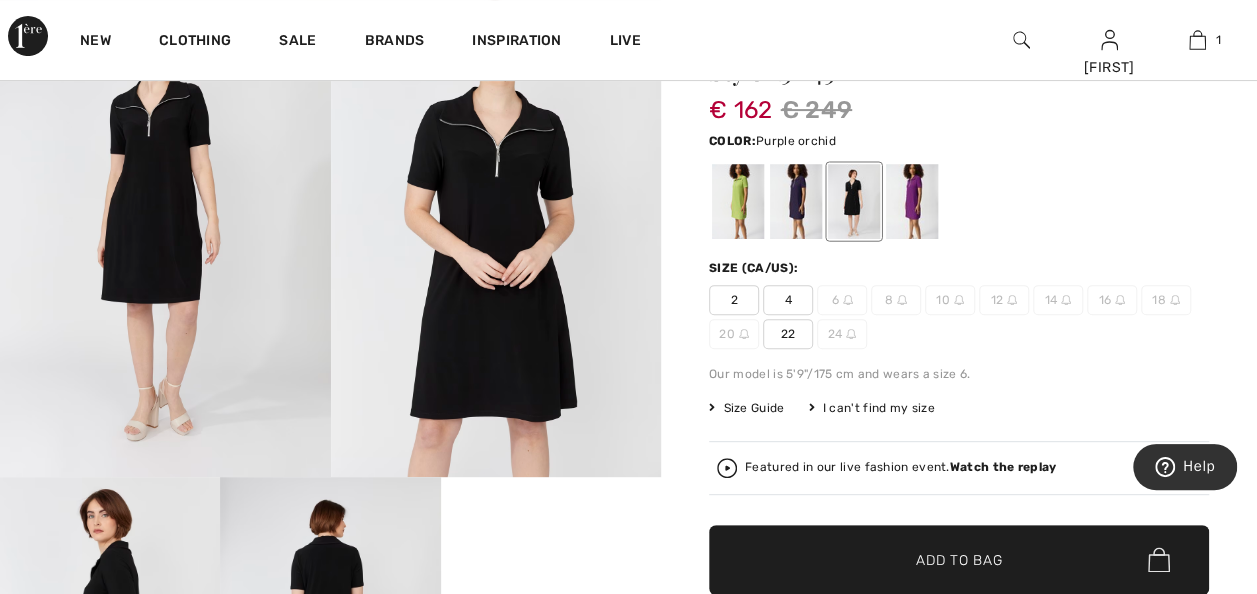 click at bounding box center (912, 201) 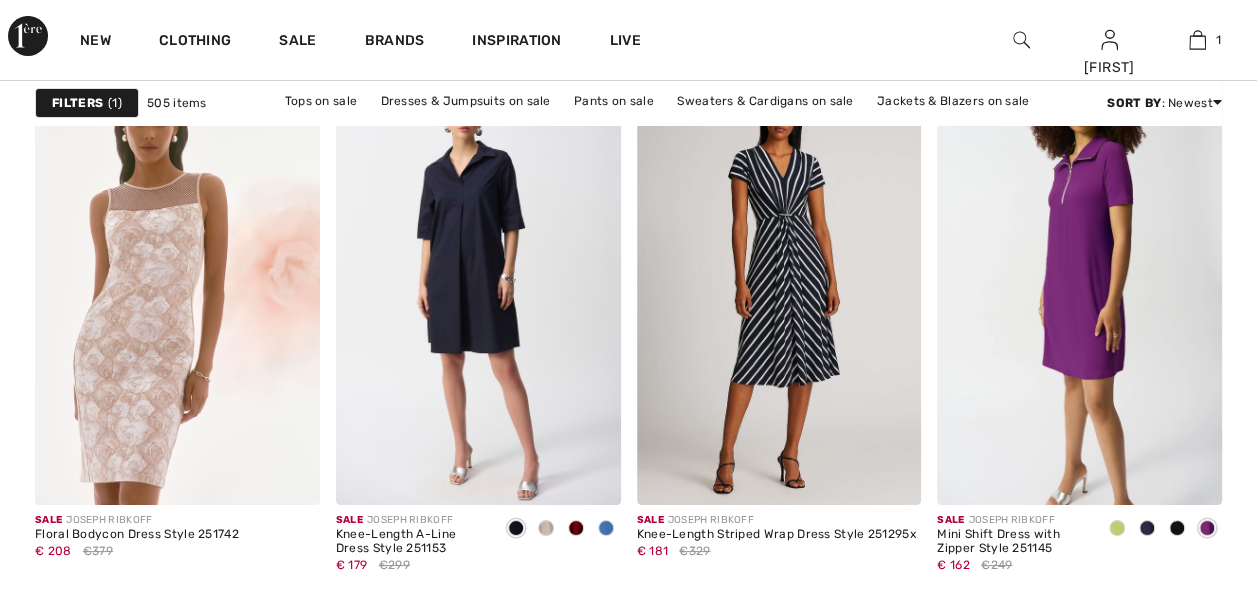 scroll, scrollTop: 7420, scrollLeft: 0, axis: vertical 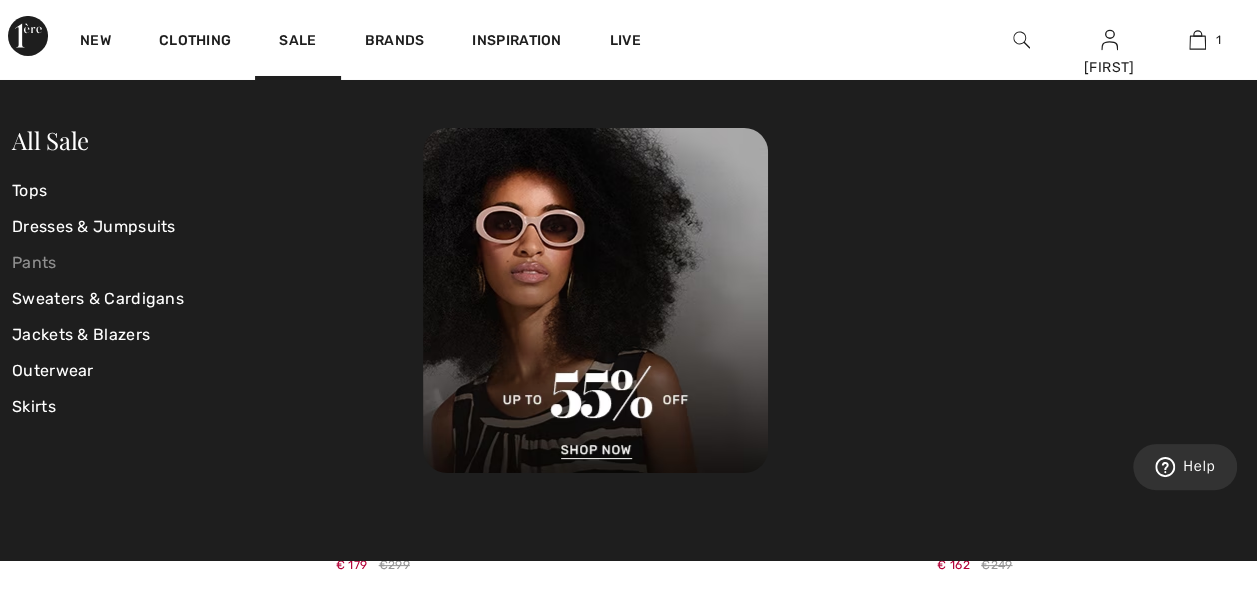 click on "Pants" at bounding box center [217, 263] 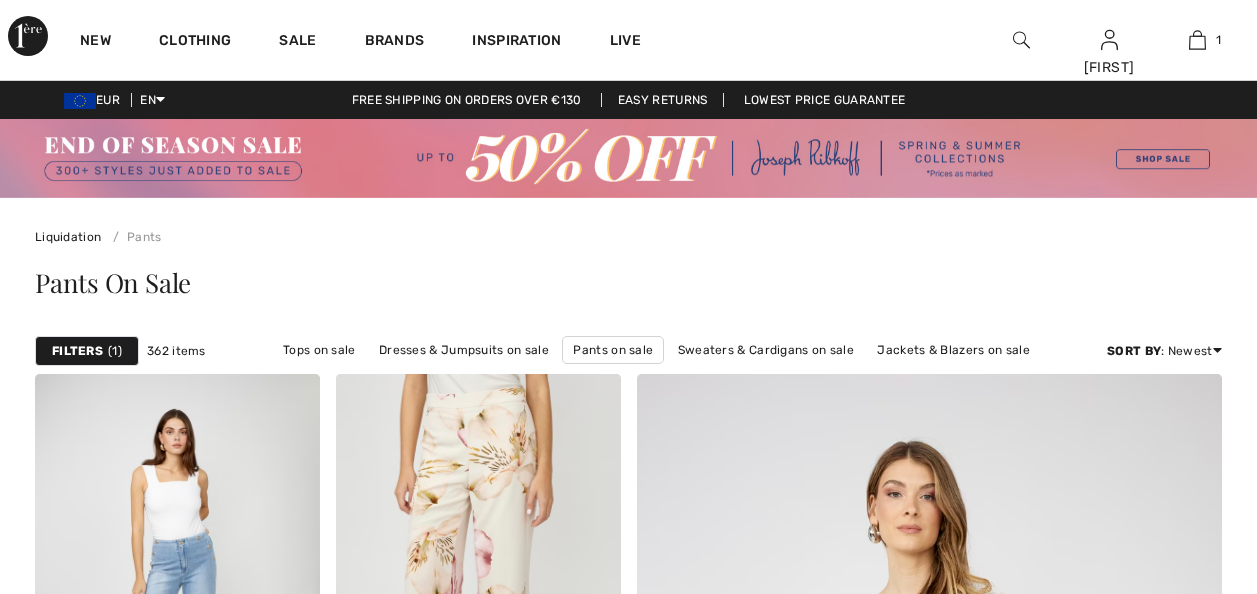 scroll, scrollTop: 0, scrollLeft: 0, axis: both 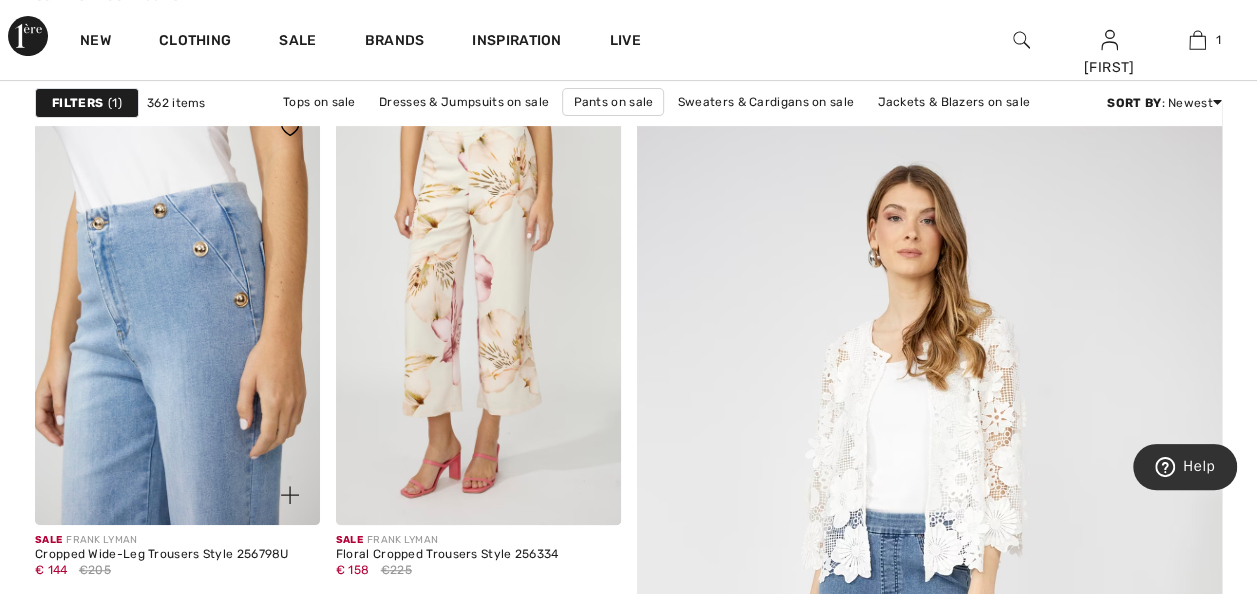 click at bounding box center (177, 311) 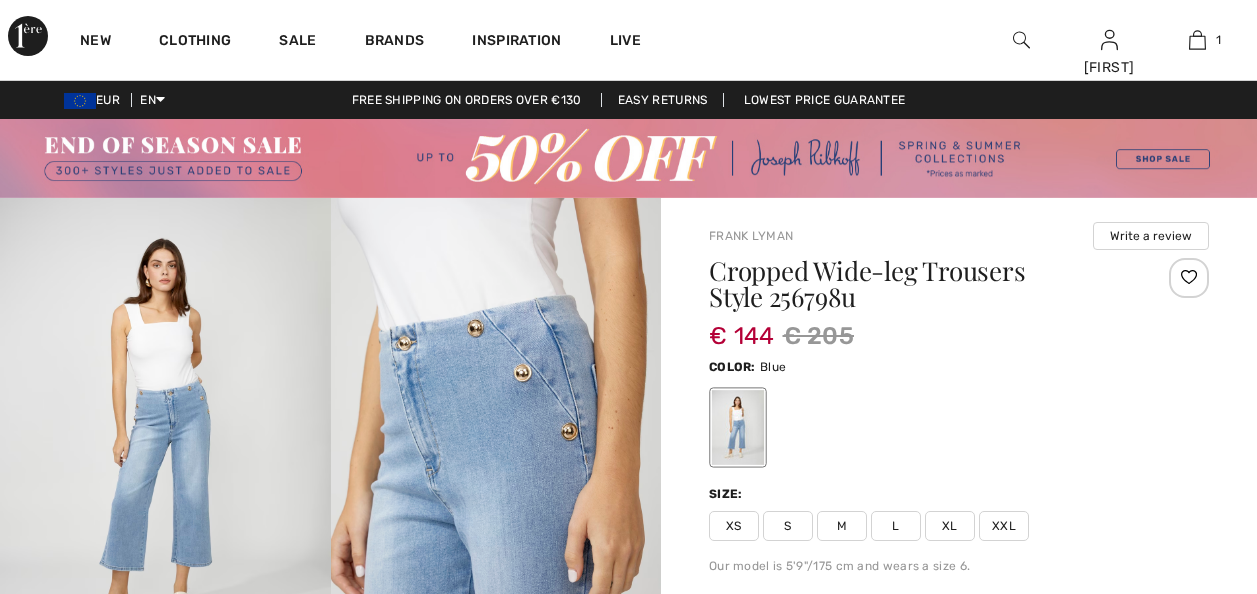 scroll, scrollTop: 0, scrollLeft: 0, axis: both 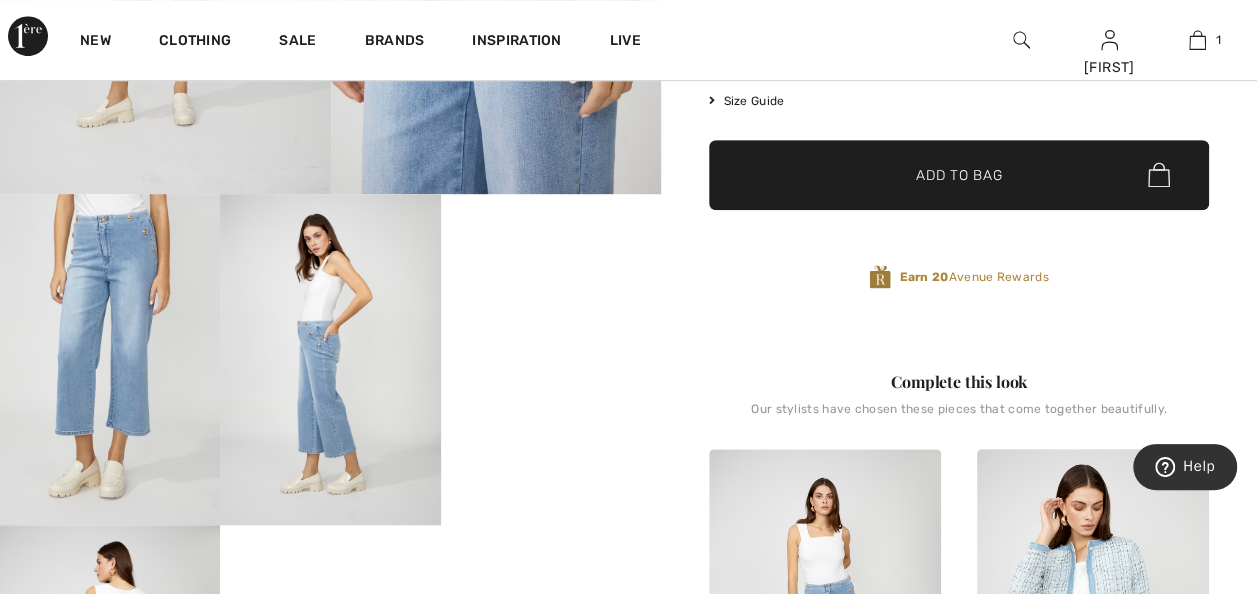 click on "Your browser does not support the video tag." at bounding box center (551, 249) 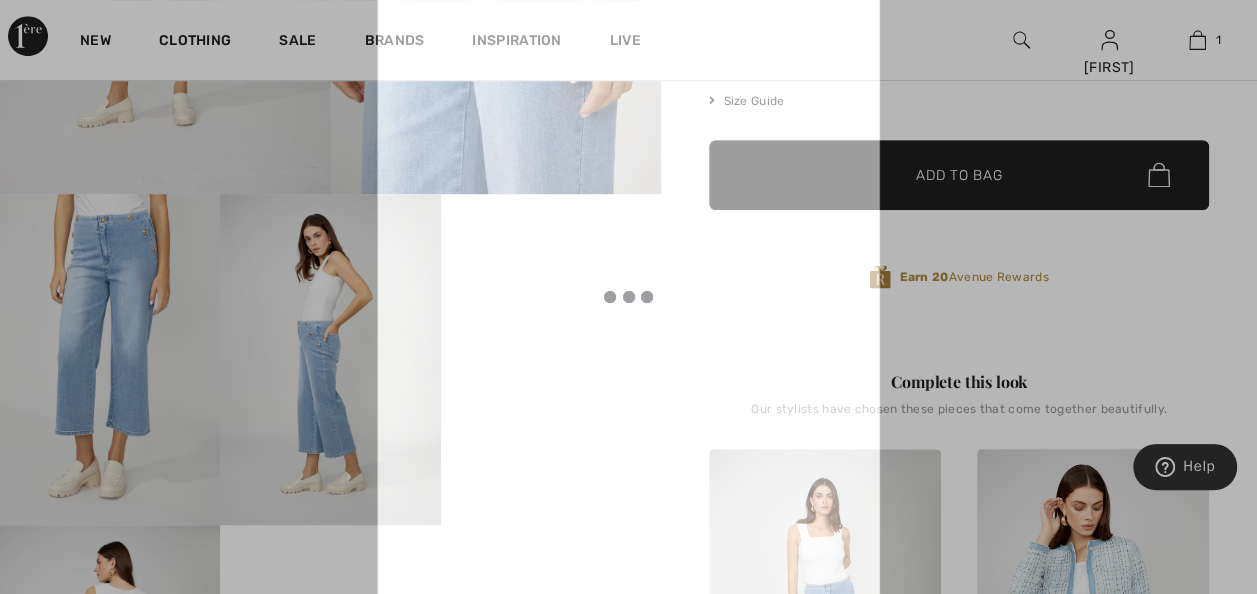 click at bounding box center [628, 296] 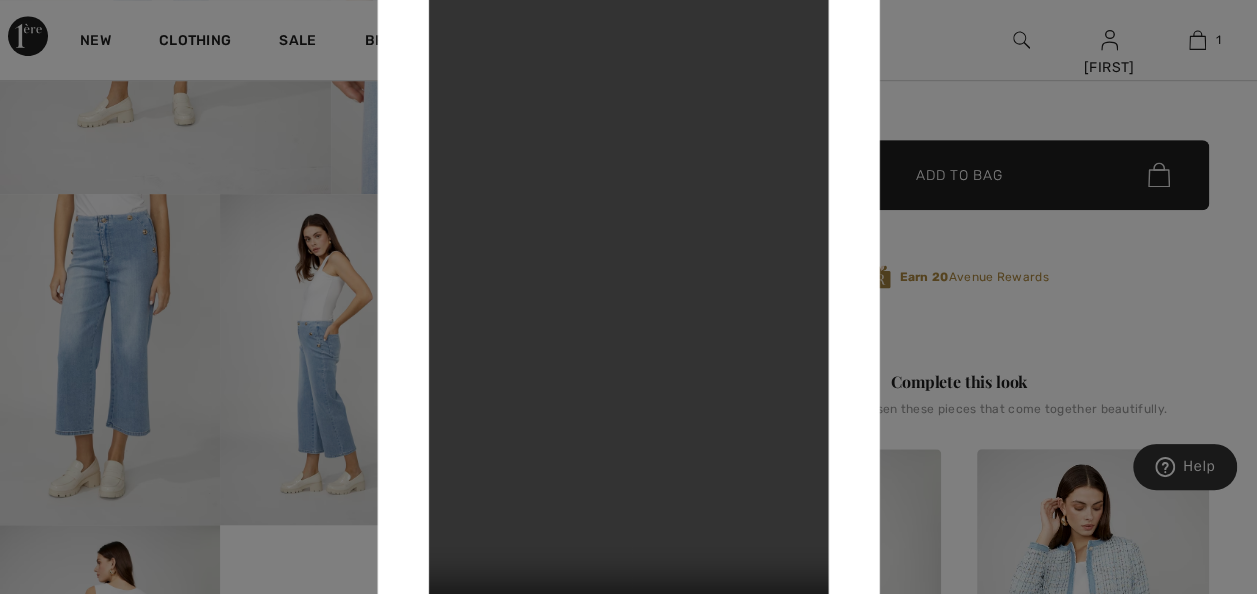 click at bounding box center [628, 297] 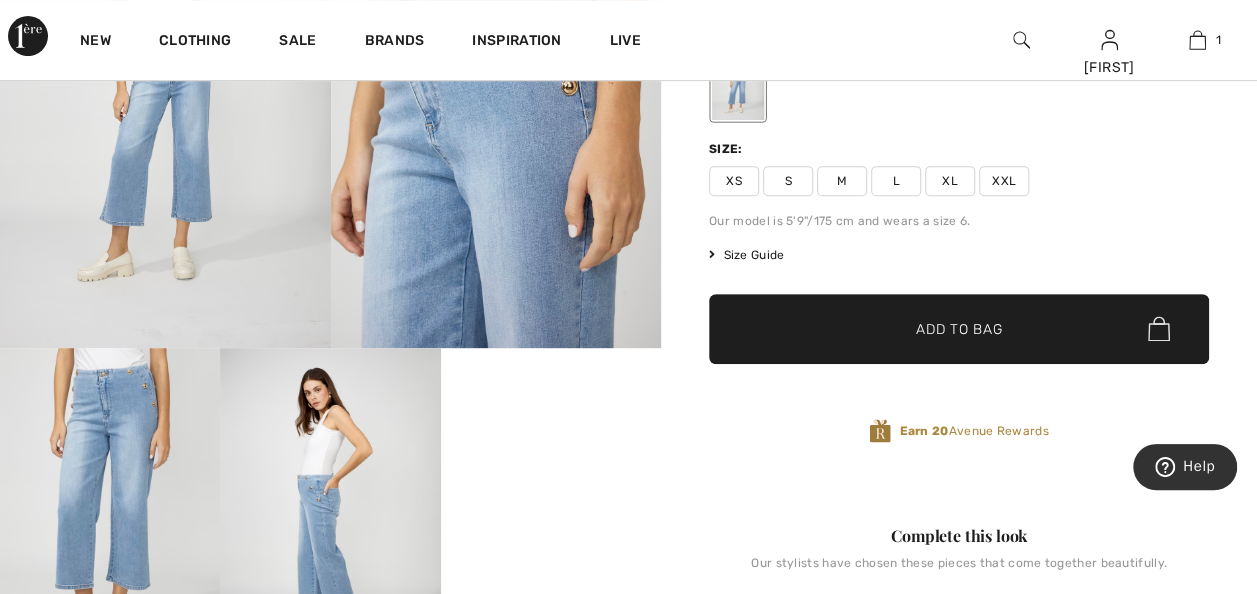 scroll, scrollTop: 324, scrollLeft: 0, axis: vertical 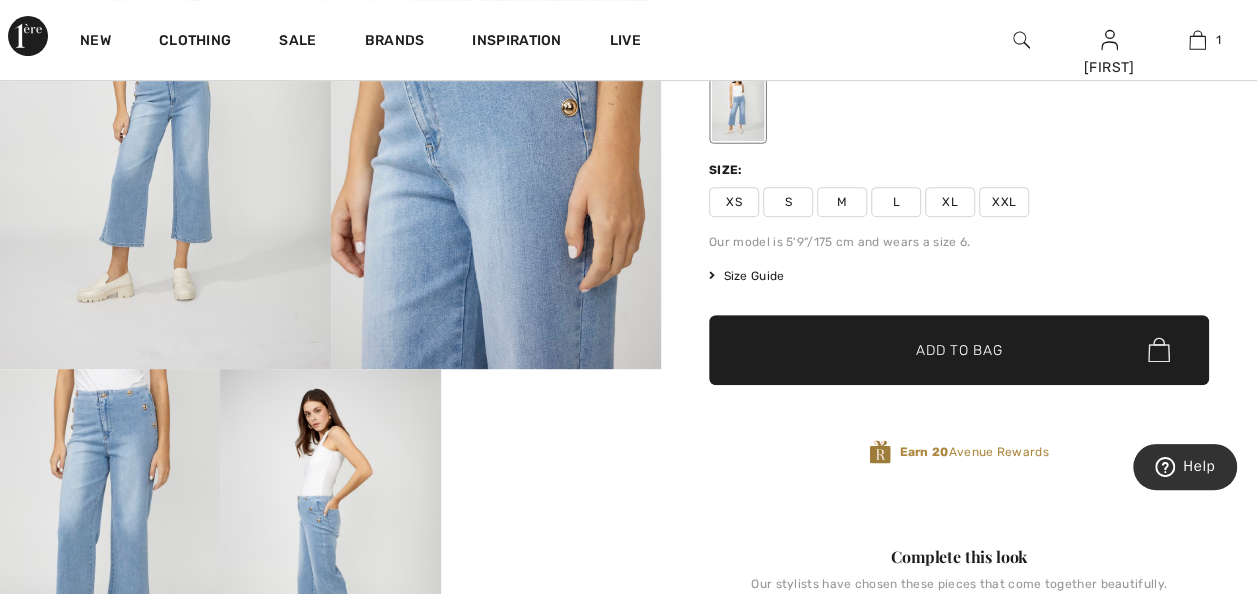 click on "Size Guide" at bounding box center (746, 276) 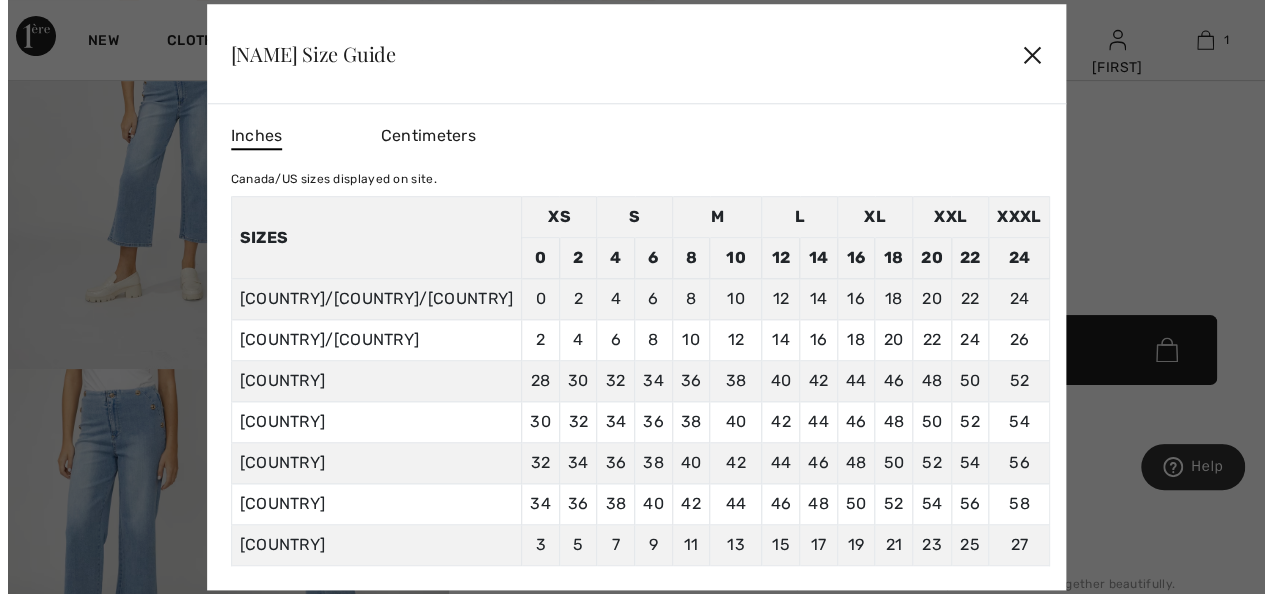 scroll, scrollTop: 324, scrollLeft: 0, axis: vertical 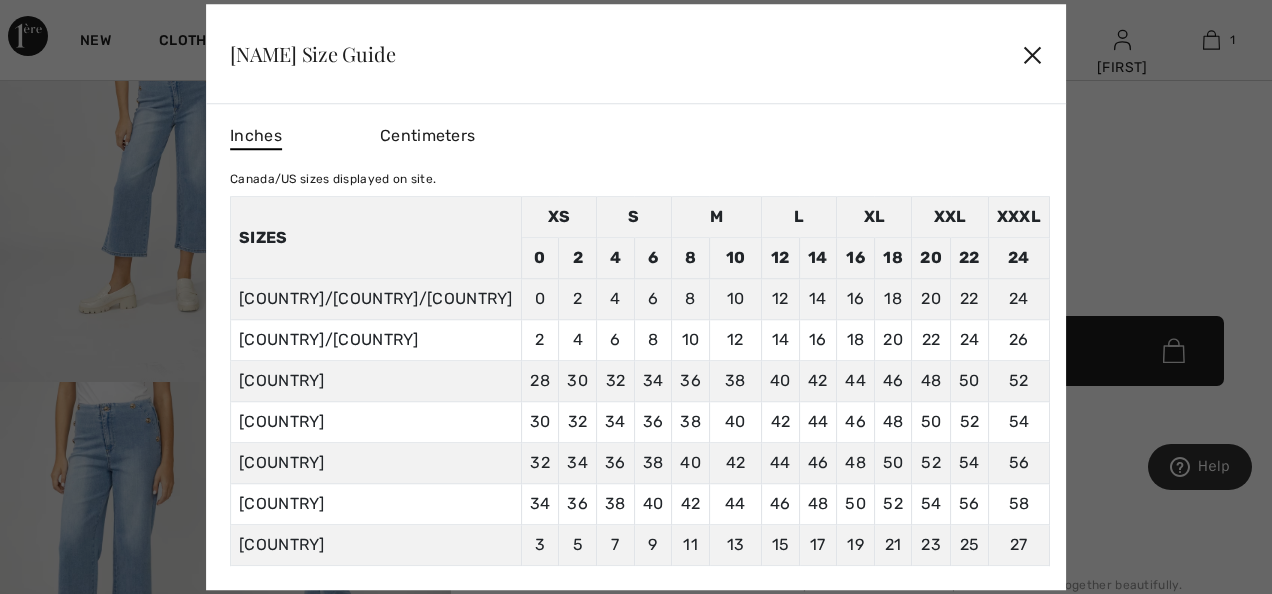 click on "Centimeters" at bounding box center (455, 137) 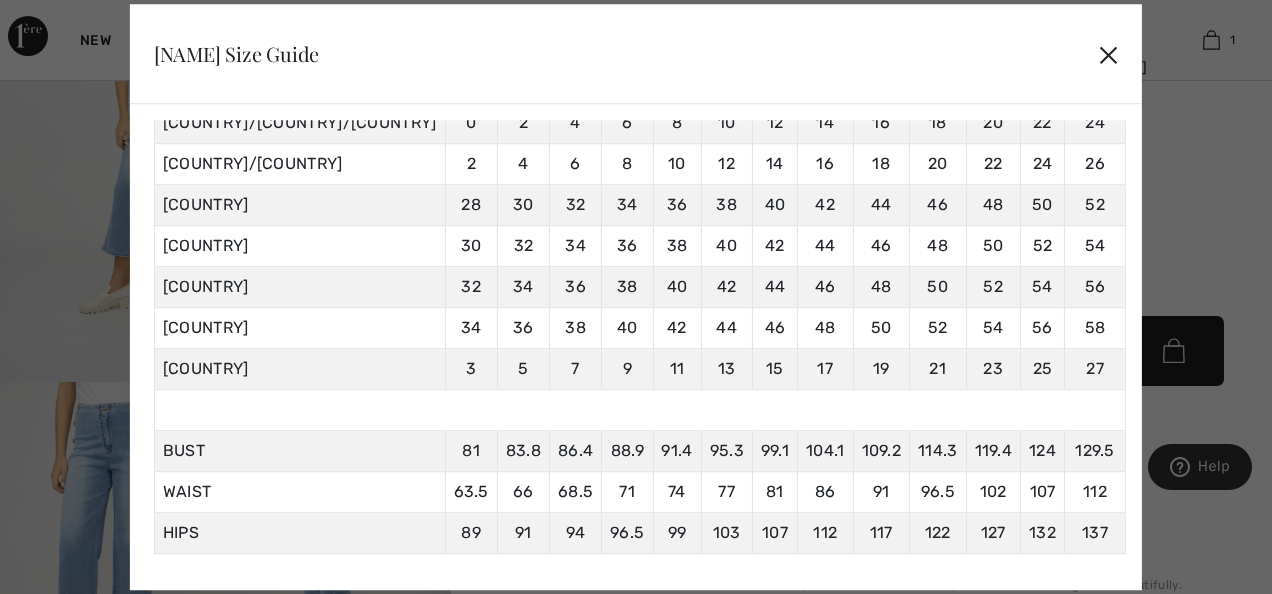 scroll, scrollTop: 194, scrollLeft: 0, axis: vertical 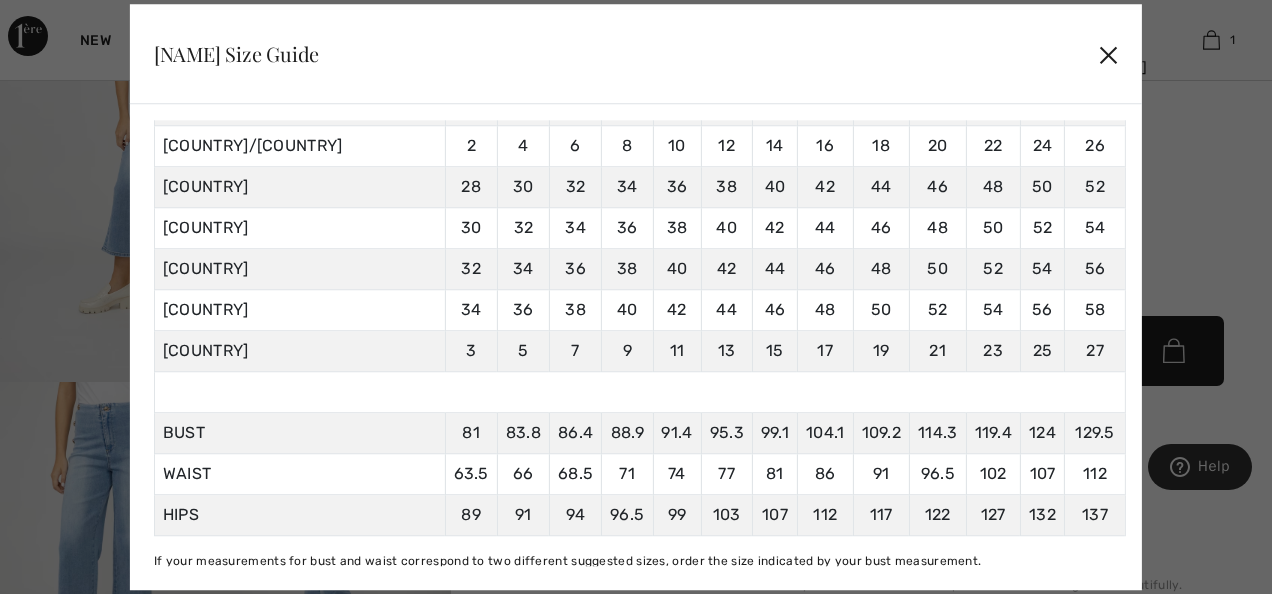 click on "✕" at bounding box center (1108, 54) 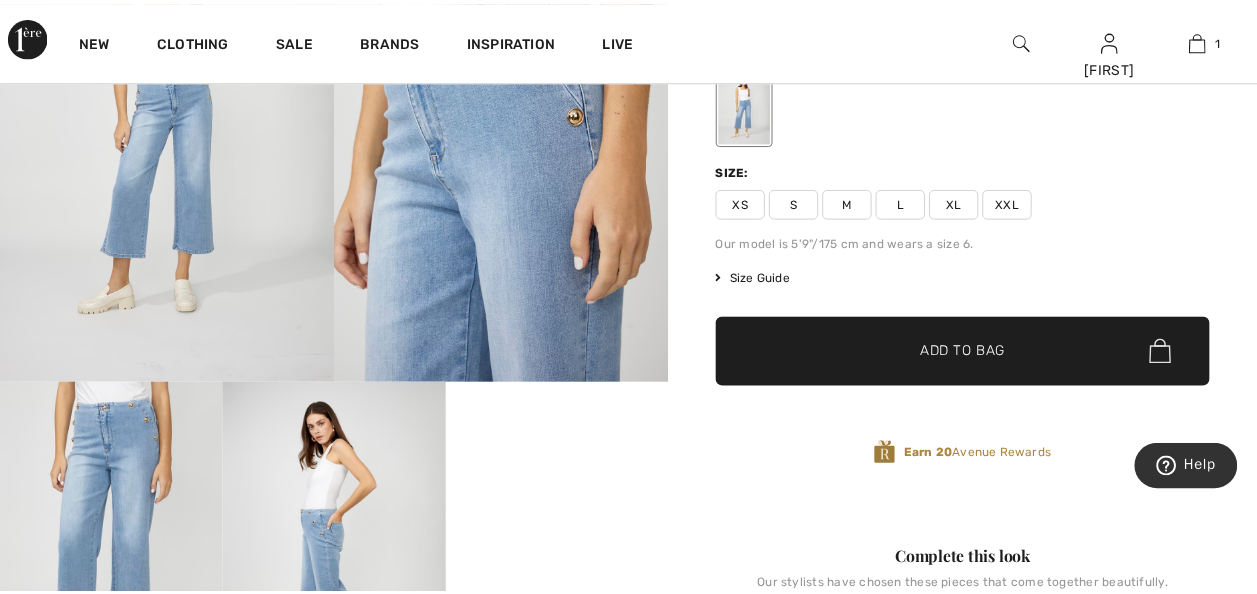 scroll, scrollTop: 324, scrollLeft: 0, axis: vertical 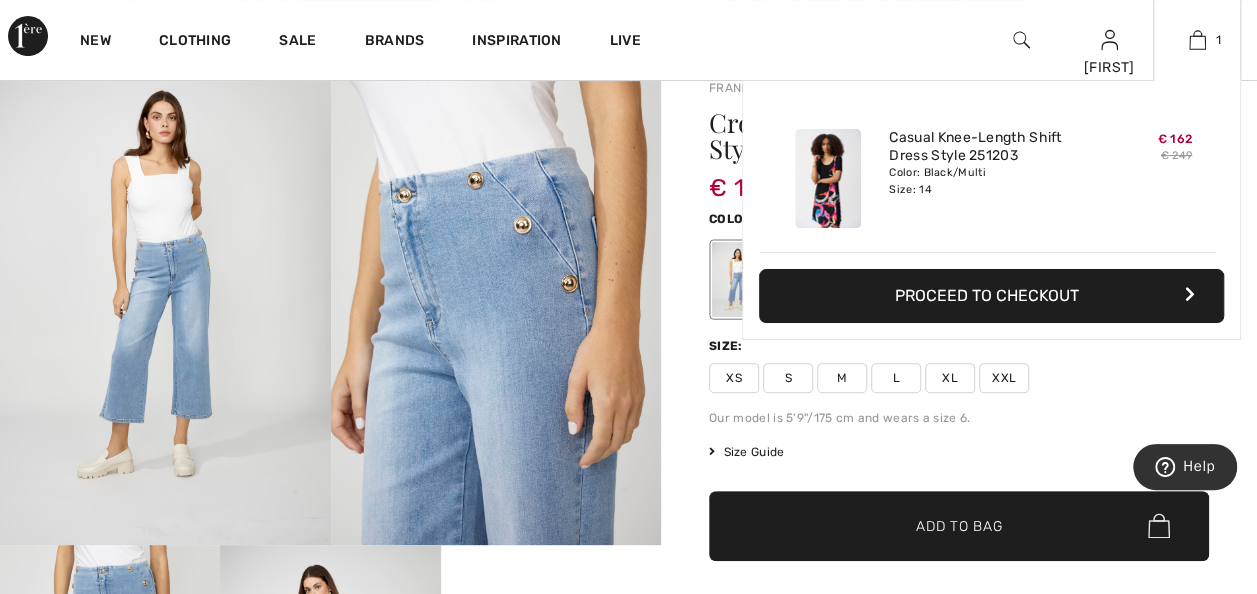 click on "Added to Bag
Joseph Ribkoff Casual Knee-length Shift Dress Style 251203
€ 162
€ 249
Color: Black/Multi Size: 14
Casual Knee-Length Shift Dress Style 251203 Color: Black/Multi Size: 14
€ 162
€ 249
Proceed to Checkout
Proceed to Checkout" at bounding box center [991, 257] 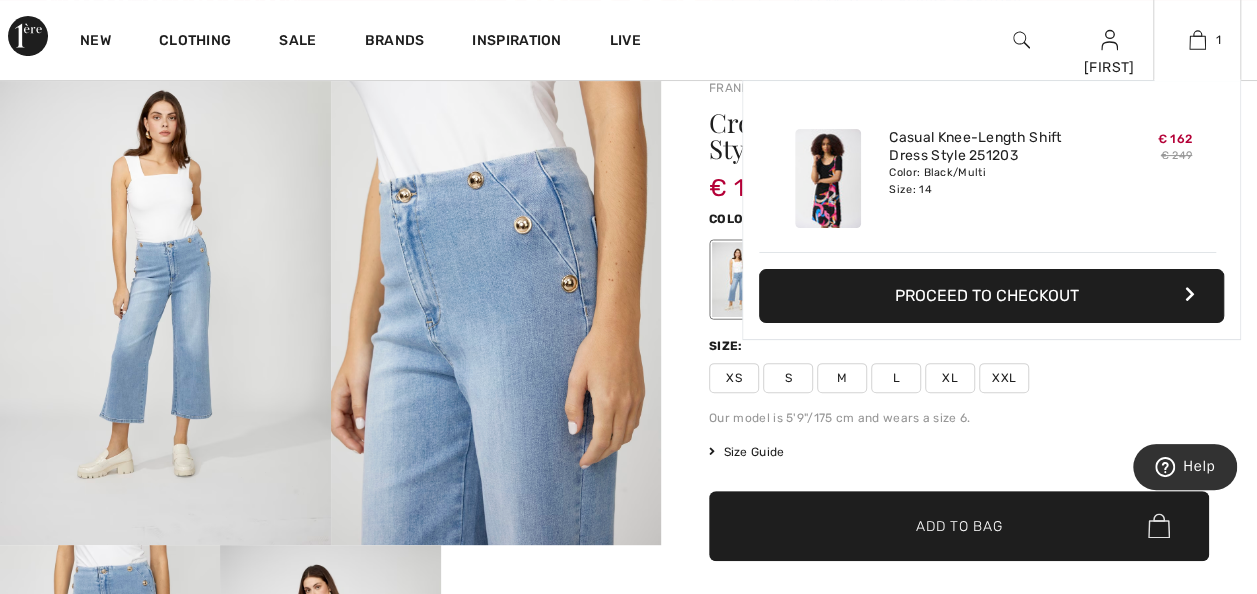 click on "Added to Bag
Joseph Ribkoff Casual Knee-length Shift Dress Style 251203
€ 162
€ 249
Color: Black/Multi Size: 14
Casual Knee-Length Shift Dress Style 251203 Color: Black/Multi Size: 14
€ 162
€ 249
Proceed to Checkout
Proceed to Checkout" at bounding box center (991, 257) 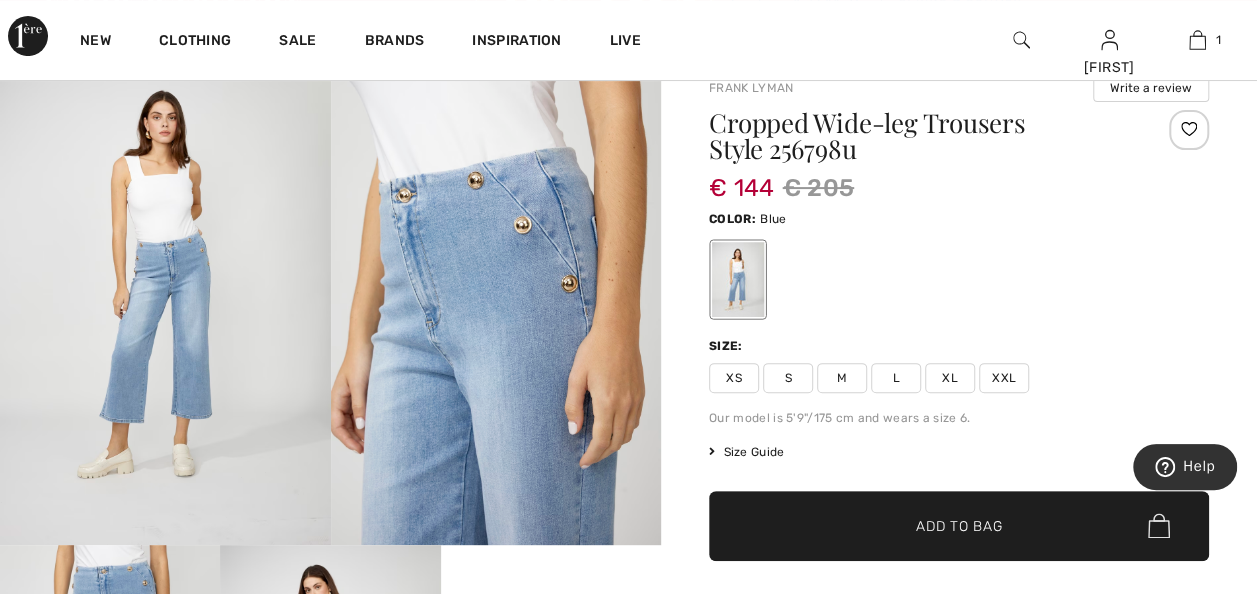 scroll, scrollTop: 668, scrollLeft: 0, axis: vertical 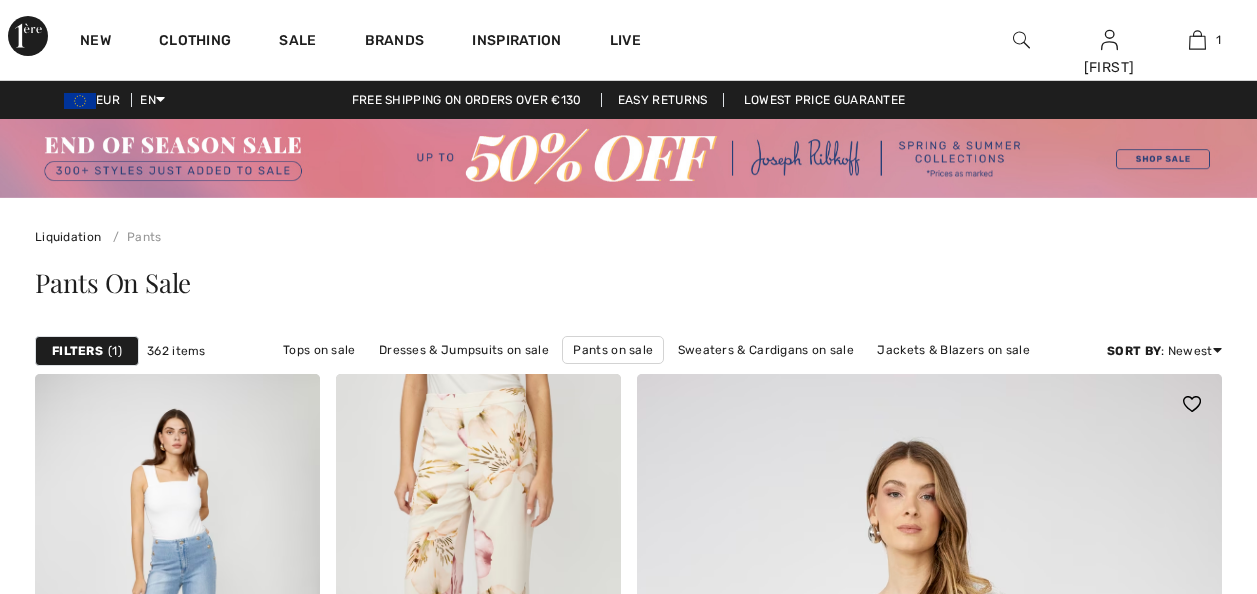 checkbox on "true" 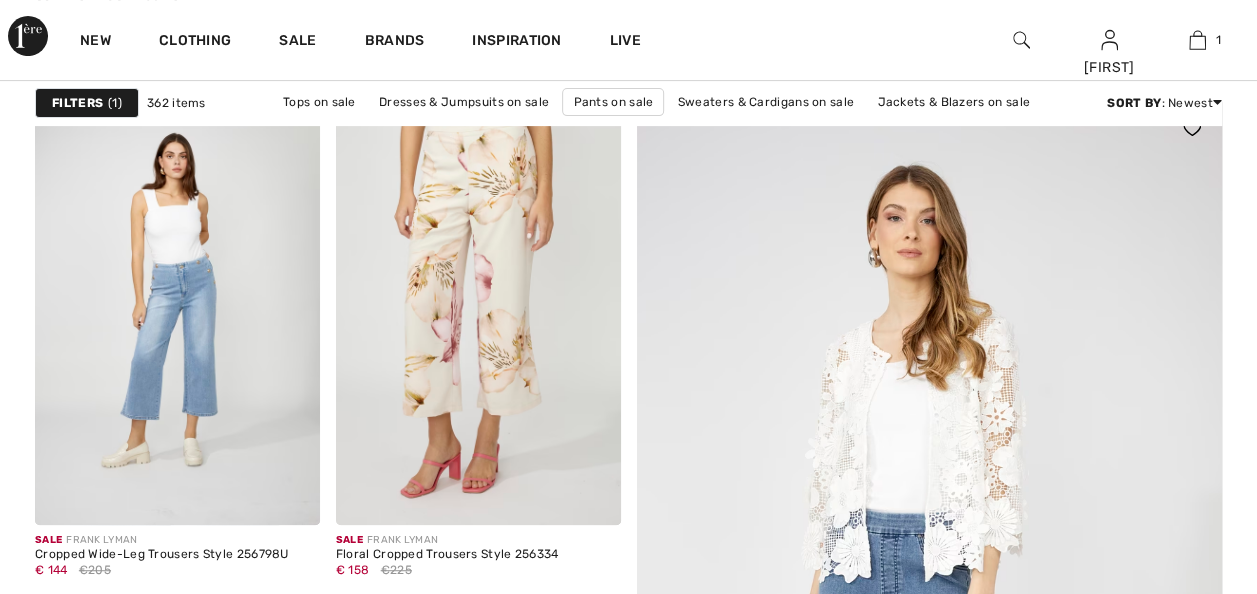 scroll, scrollTop: 276, scrollLeft: 0, axis: vertical 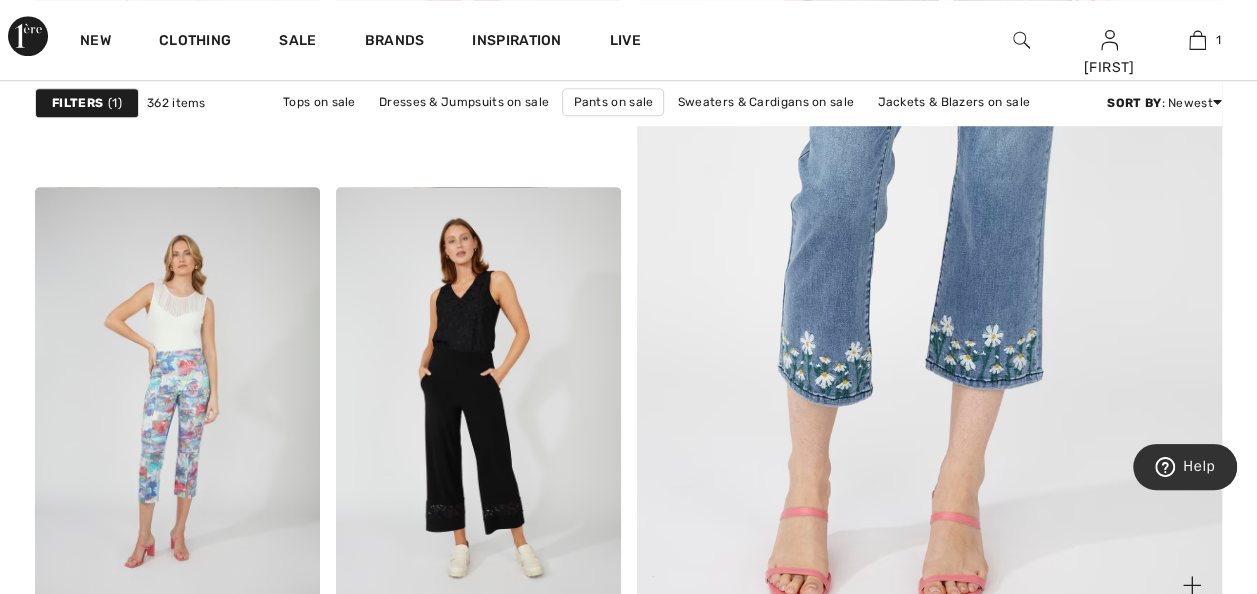 click at bounding box center (929, 175) 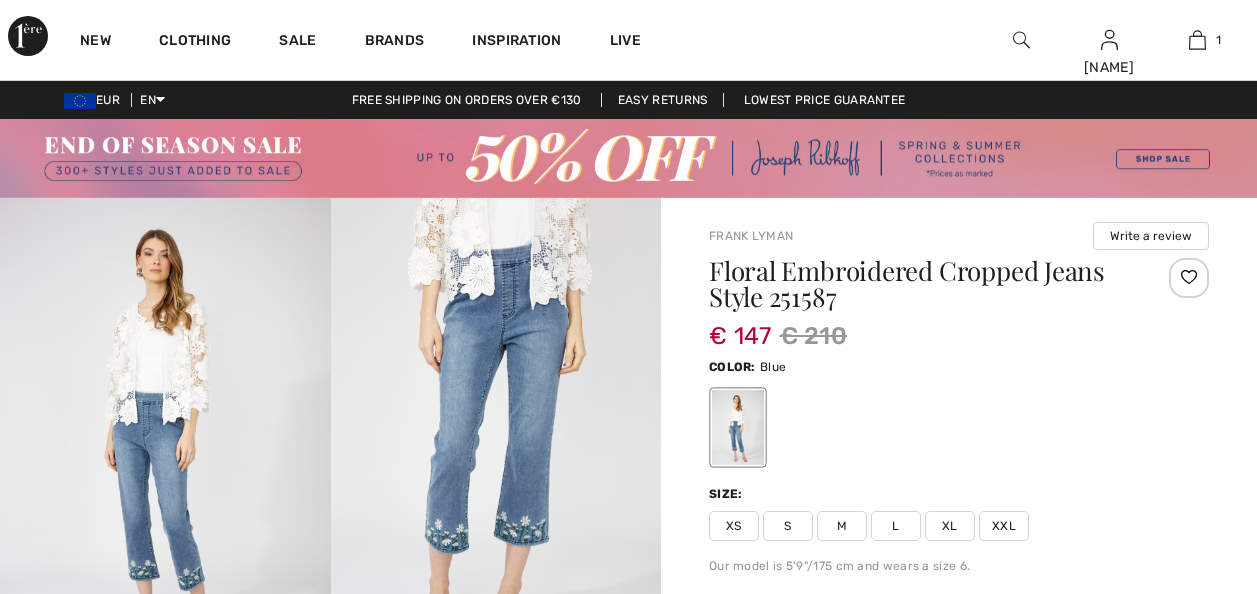 scroll, scrollTop: 0, scrollLeft: 0, axis: both 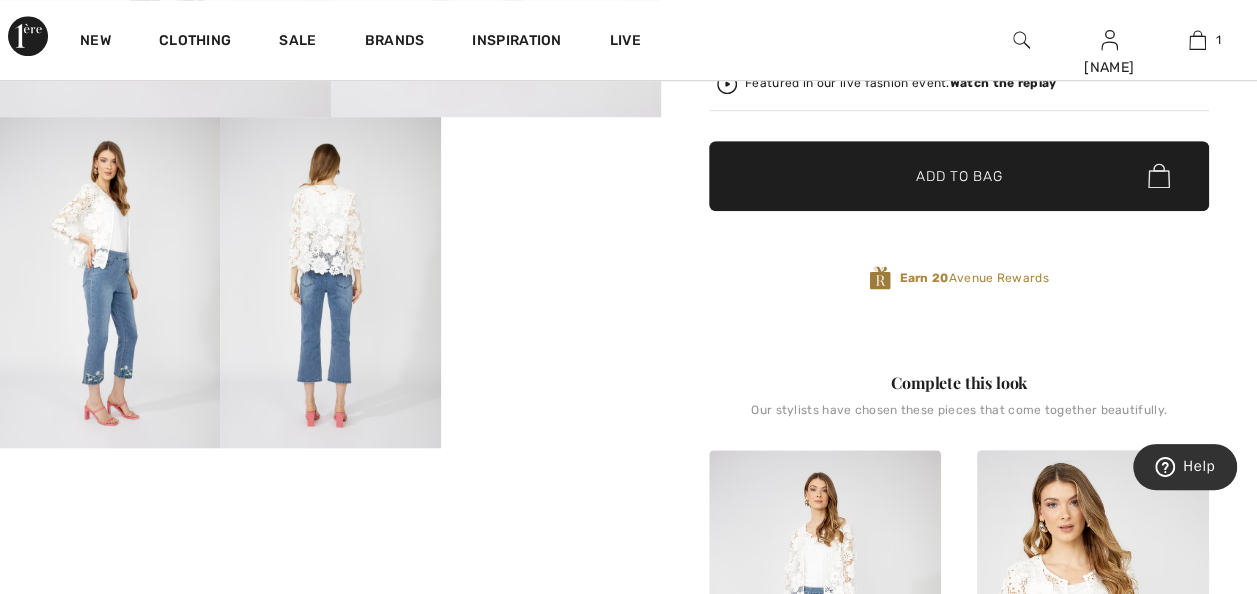 click on "Your browser does not support the video tag." at bounding box center [551, 172] 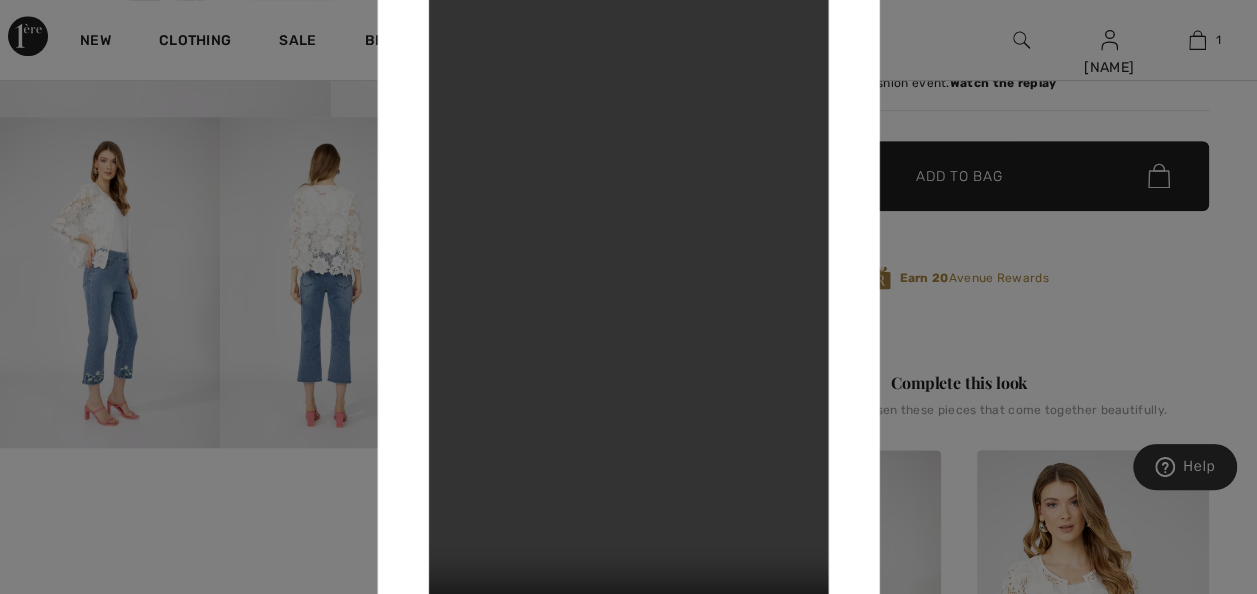 click at bounding box center [628, 297] 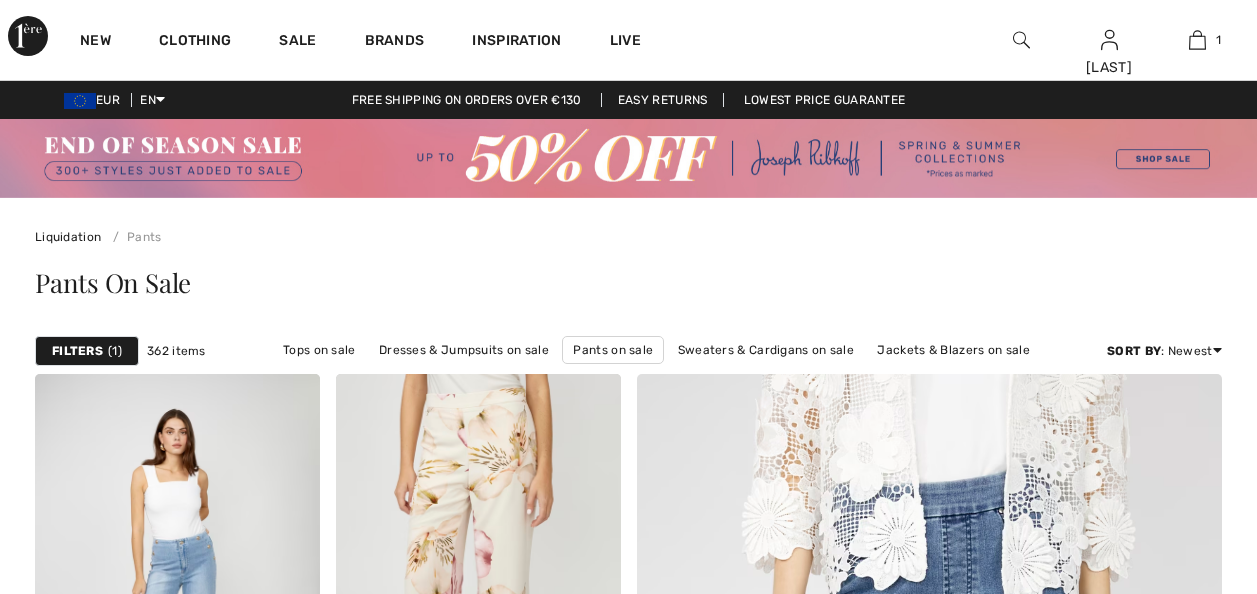 scroll, scrollTop: 726, scrollLeft: 0, axis: vertical 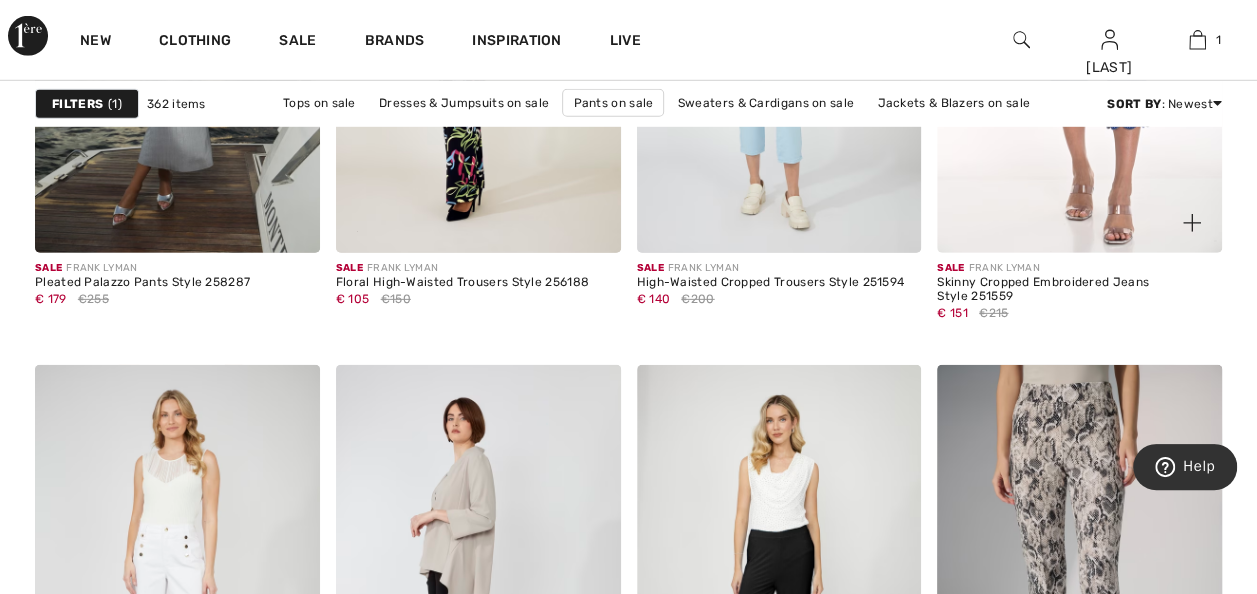 click at bounding box center (1079, 39) 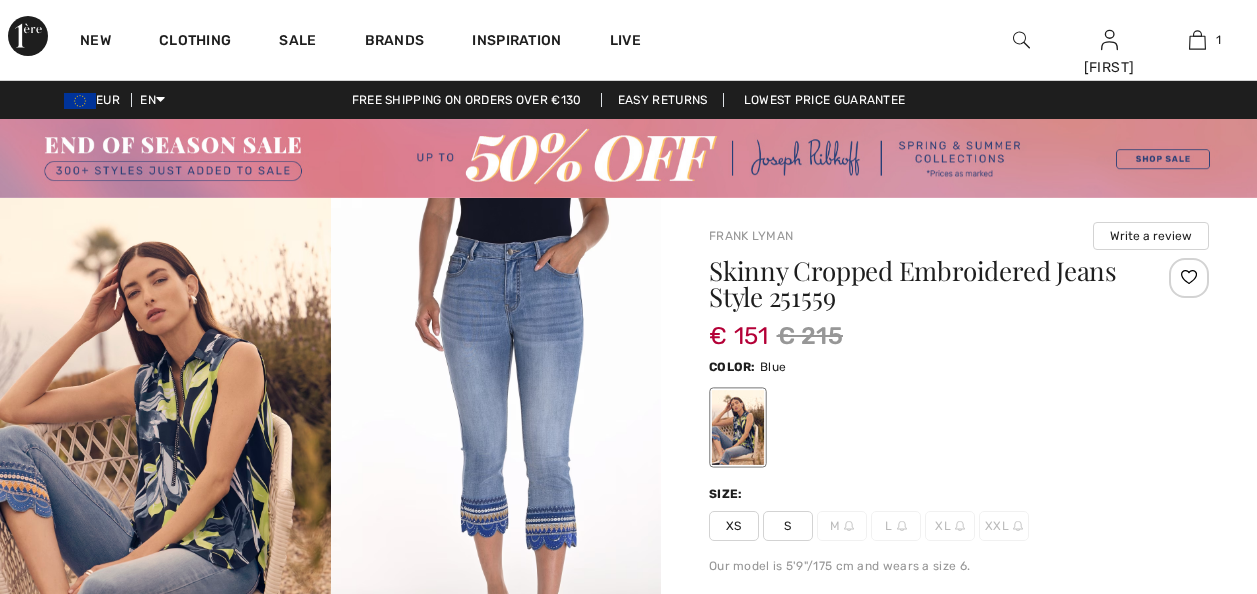 scroll, scrollTop: 0, scrollLeft: 0, axis: both 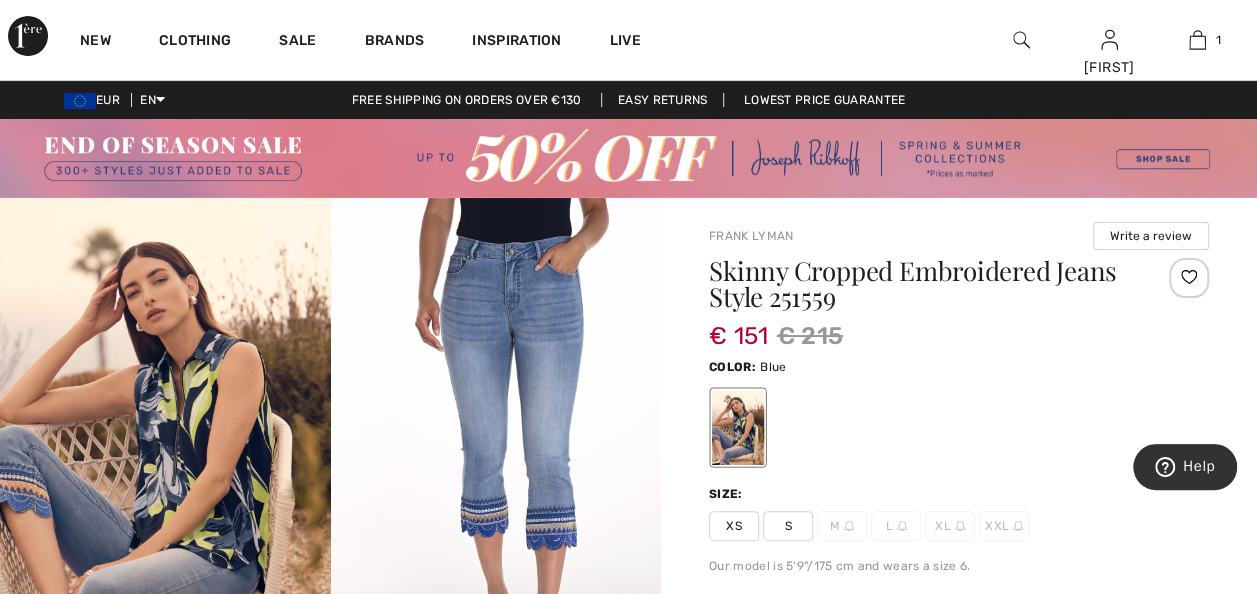 click on "L" at bounding box center (896, 526) 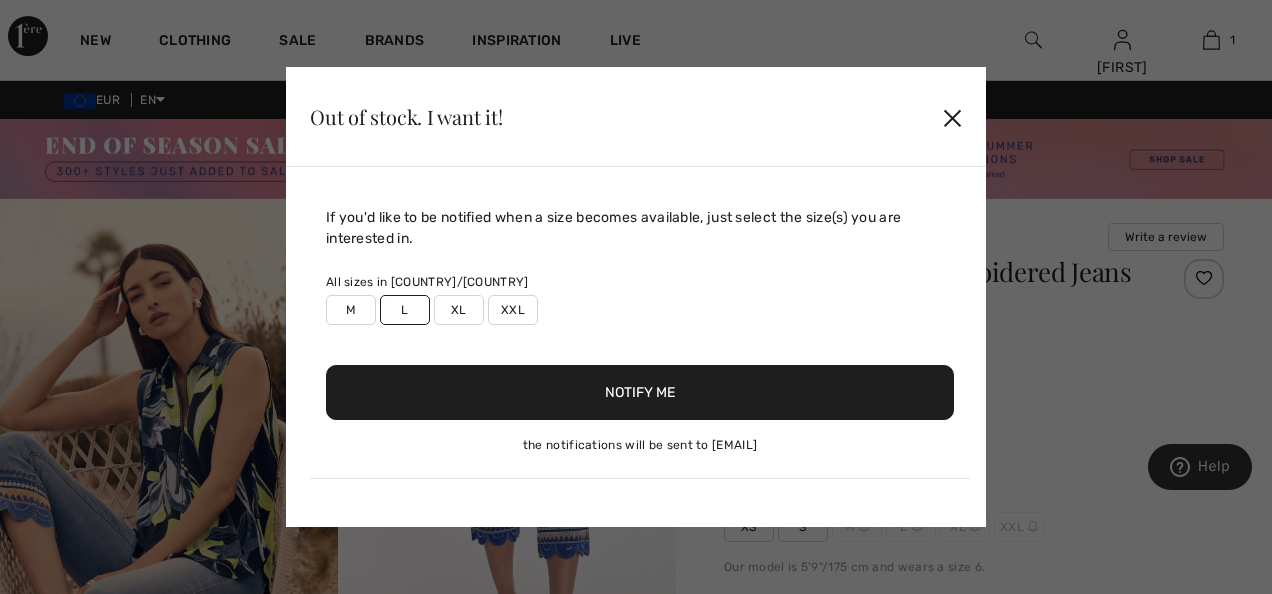click on "Notify Me" at bounding box center (640, 392) 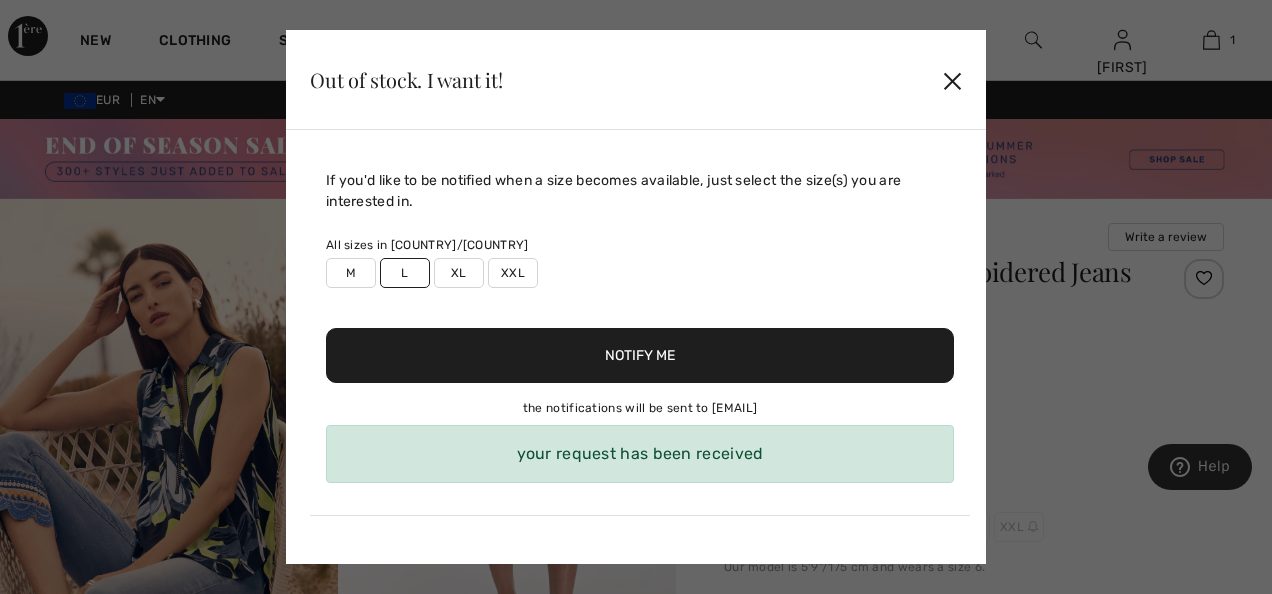 click on "✕" at bounding box center [952, 80] 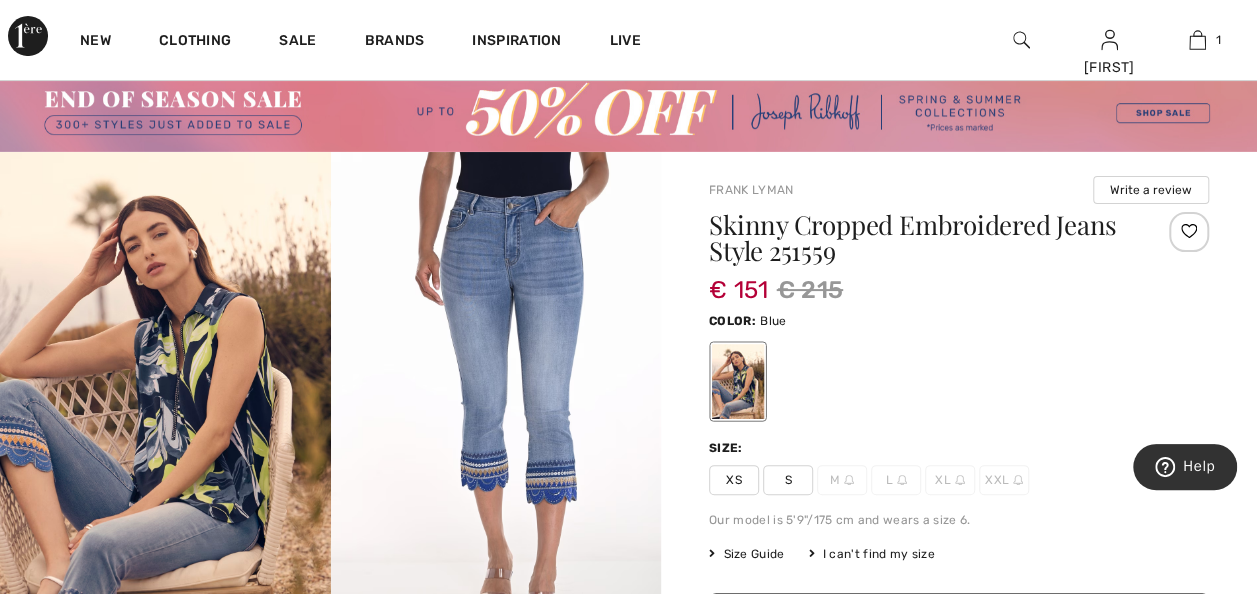 scroll, scrollTop: 9, scrollLeft: 0, axis: vertical 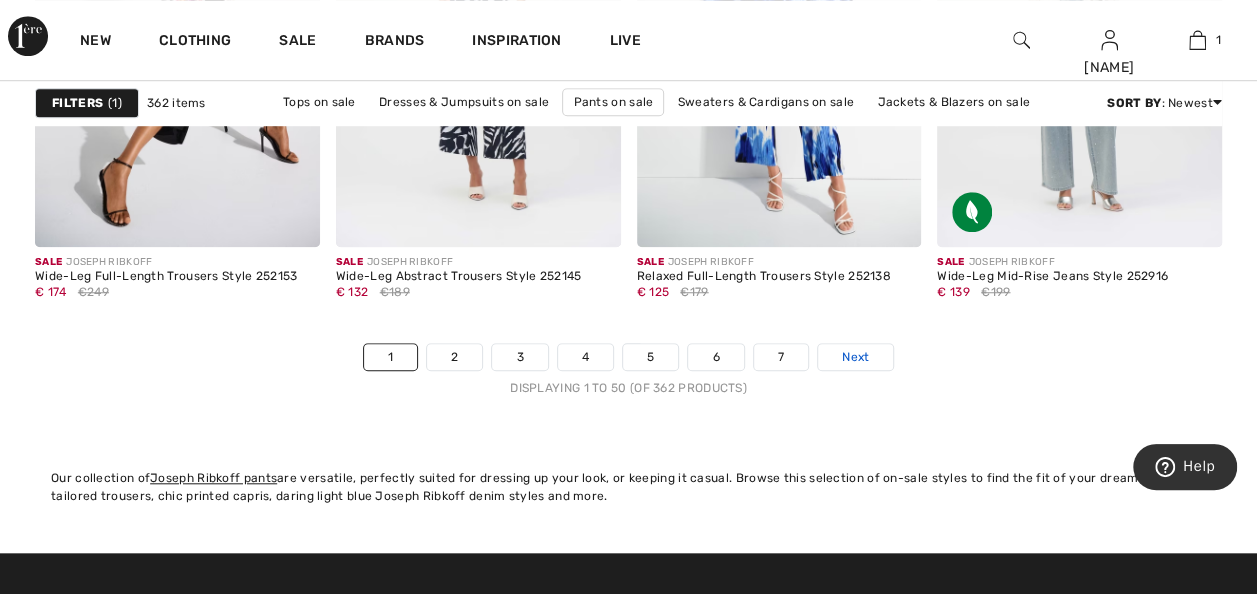 click on "Next" at bounding box center (855, 357) 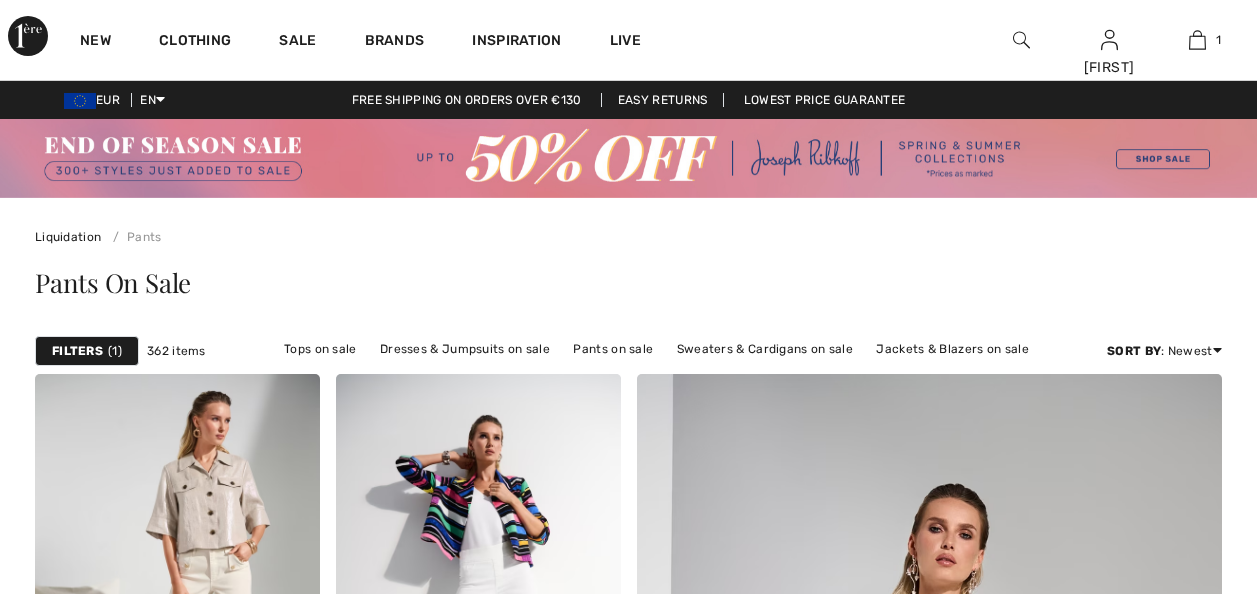 scroll, scrollTop: 0, scrollLeft: 0, axis: both 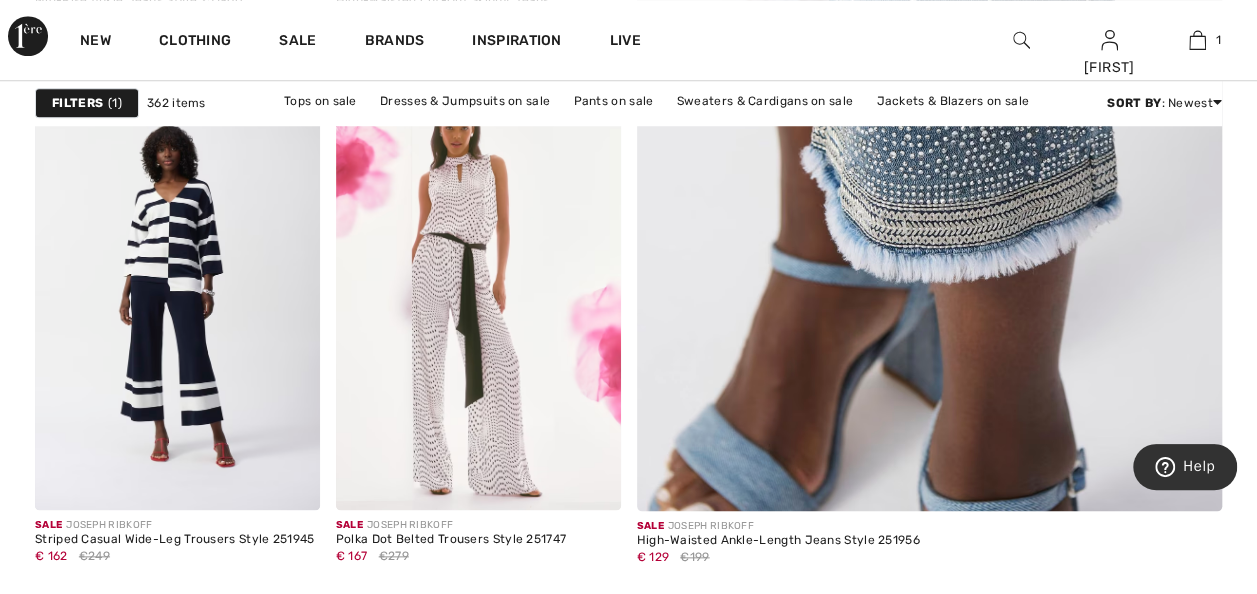 click at bounding box center (929, 71) 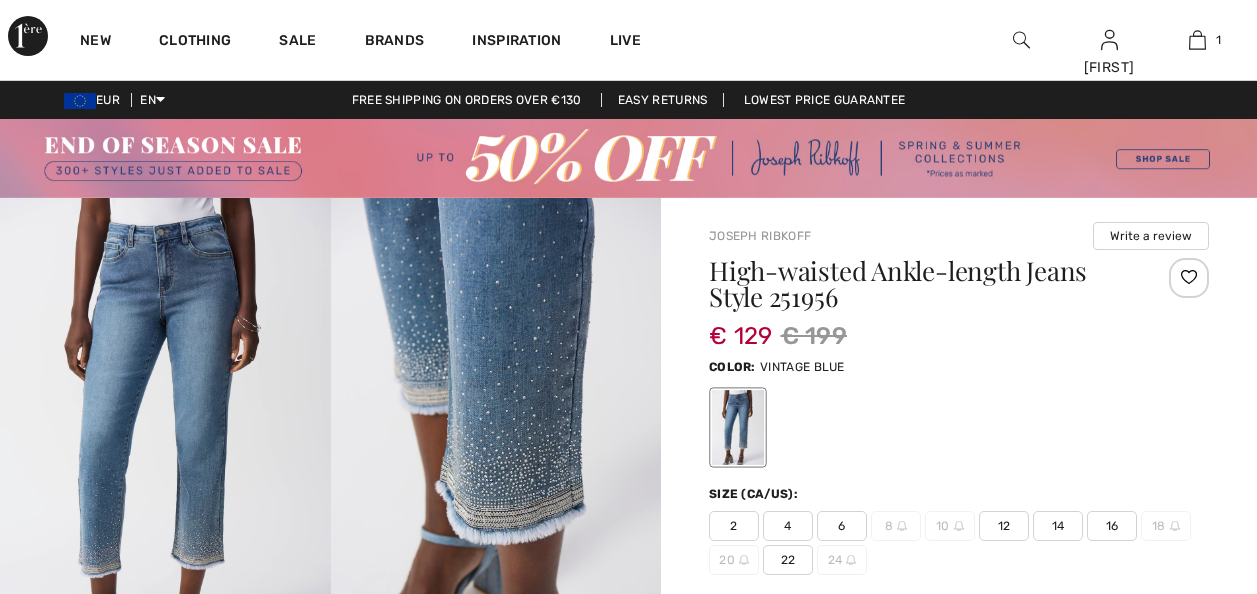 scroll, scrollTop: 0, scrollLeft: 0, axis: both 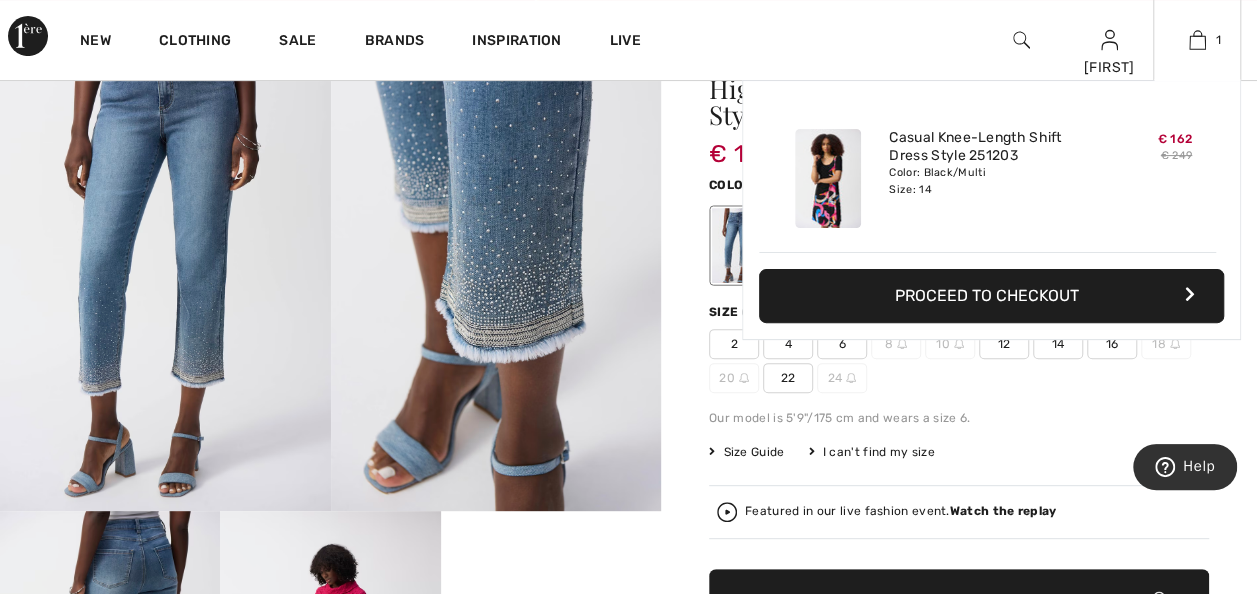 click on "Added to Bag
Joseph Ribkoff Casual Knee-length Shift Dress Style 251203
€ 162
€ 249
Color: Black/Multi Size: 14
Casual Knee-Length Shift Dress Style 251203 Color: Black/Multi Size: 14
€ 162
€ 249
Proceed to Checkout
Proceed to Checkout" at bounding box center [991, 257] 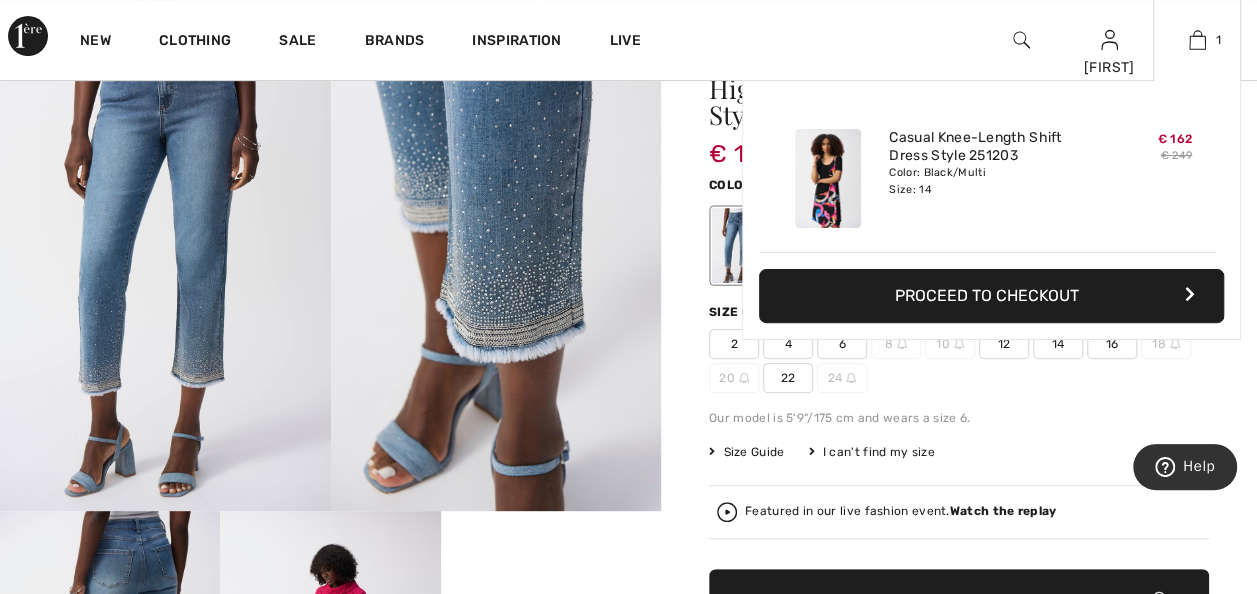 click on "Added to Bag
Joseph Ribkoff Casual Knee-length Shift Dress Style 251203
€ 162
€ 249
Color: Black/Multi Size: 14
Casual Knee-Length Shift Dress Style 251203 Color: Black/Multi Size: 14
€ 162
€ 249
Proceed to Checkout
Proceed to Checkout" at bounding box center [991, 257] 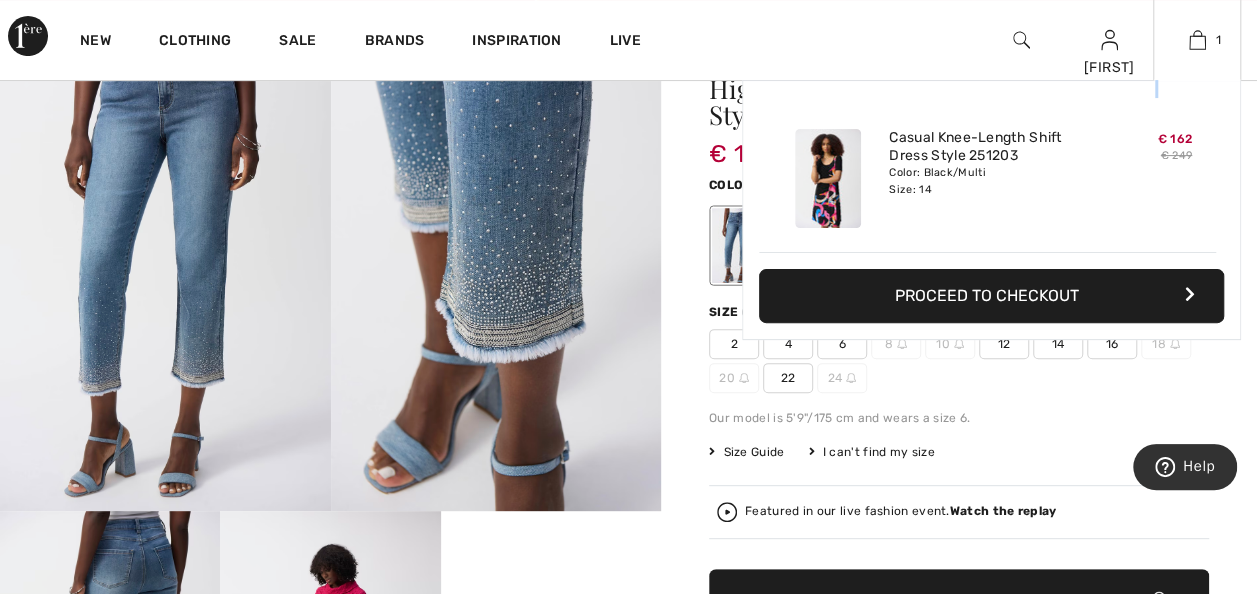 click on "Added to Bag
Joseph Ribkoff Casual Knee-length Shift Dress Style 251203
€ 162
€ 249
Color: Black/Multi Size: 14
Casual Knee-Length Shift Dress Style 251203 Color: Black/Multi Size: 14
€ 162
€ 249
Proceed to Checkout
Proceed to Checkout" at bounding box center [991, 257] 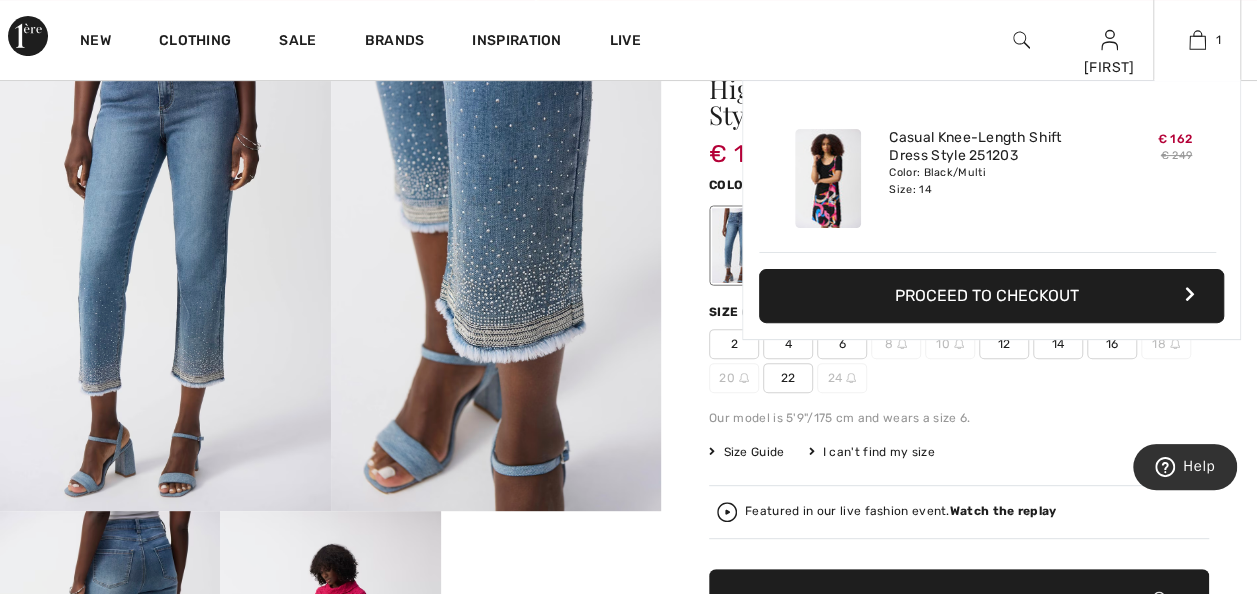 click on "Added to Bag
Joseph Ribkoff Casual Knee-length Shift Dress Style 251203
€ 162
€ 249
Color: Black/Multi Size: 14
Casual Knee-Length Shift Dress Style 251203 Color: Black/Multi Size: 14
€ 162
€ 249
Proceed to Checkout
Proceed to Checkout" at bounding box center (991, 257) 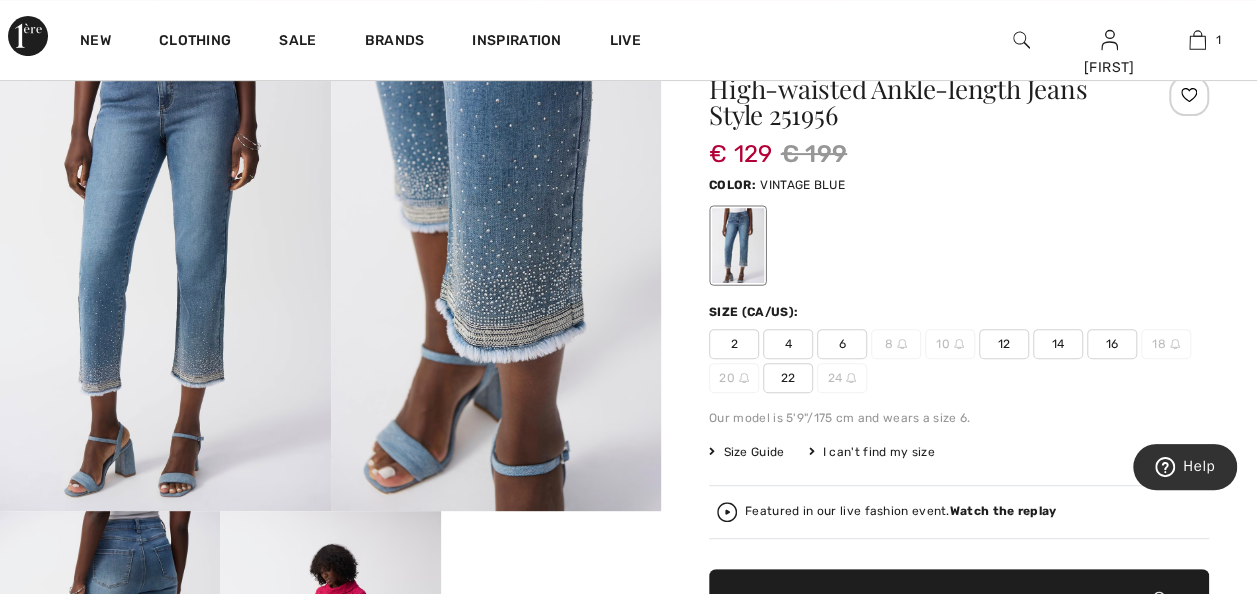 click on "12" at bounding box center (1004, 344) 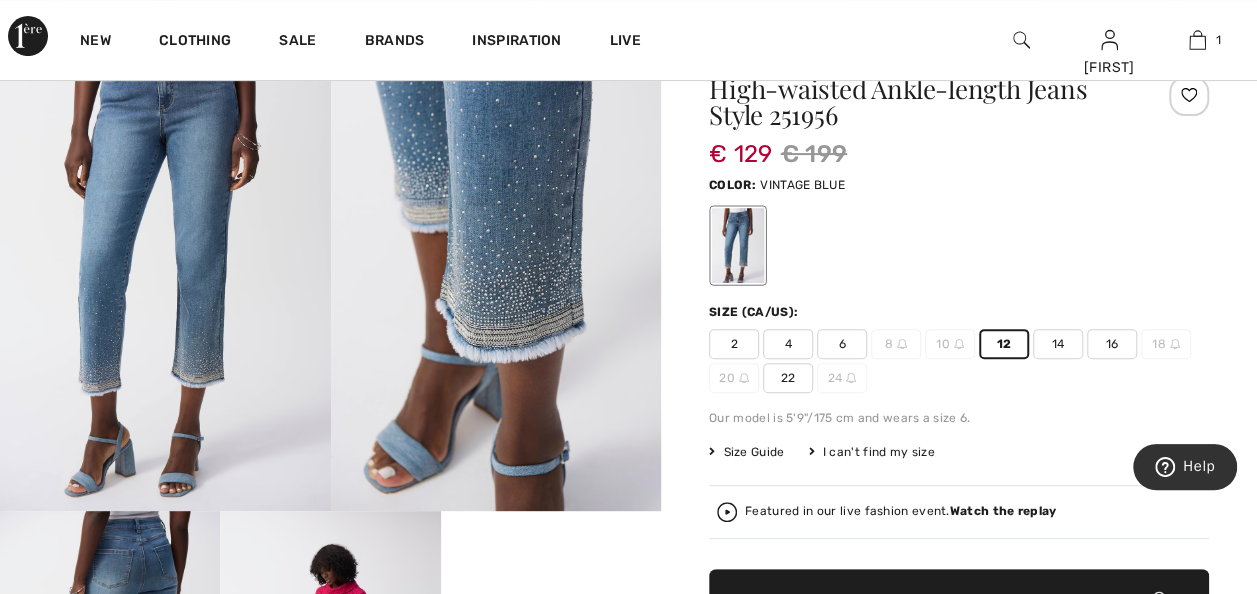 click on "✔ Added to Bag
Add to Bag" at bounding box center [959, 604] 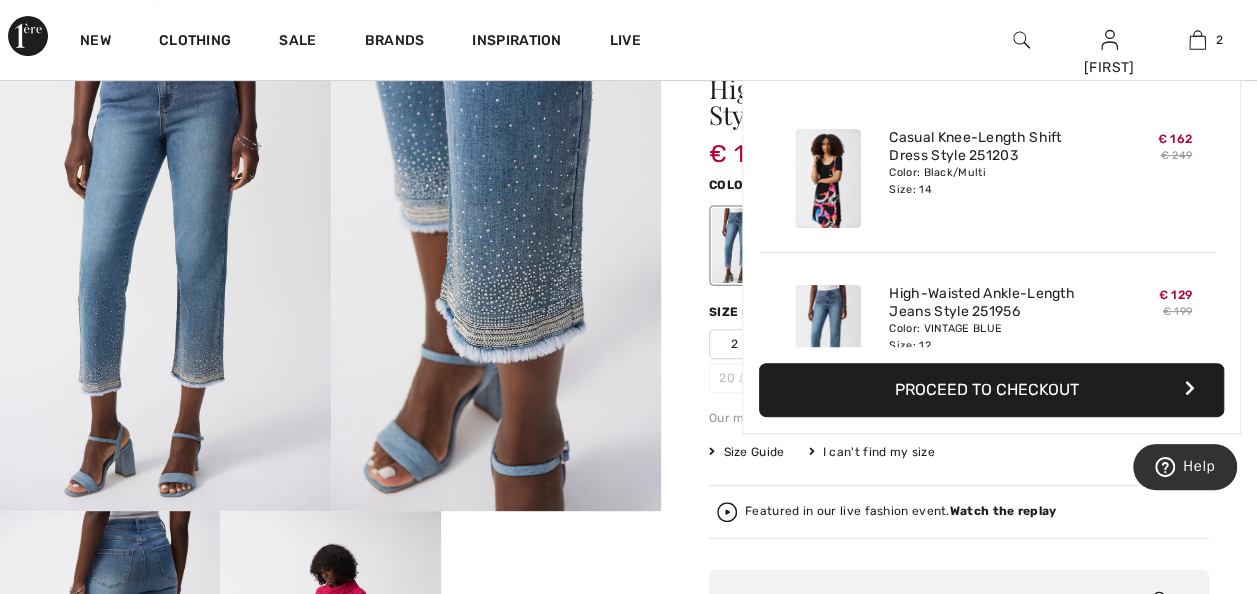scroll, scrollTop: 61, scrollLeft: 0, axis: vertical 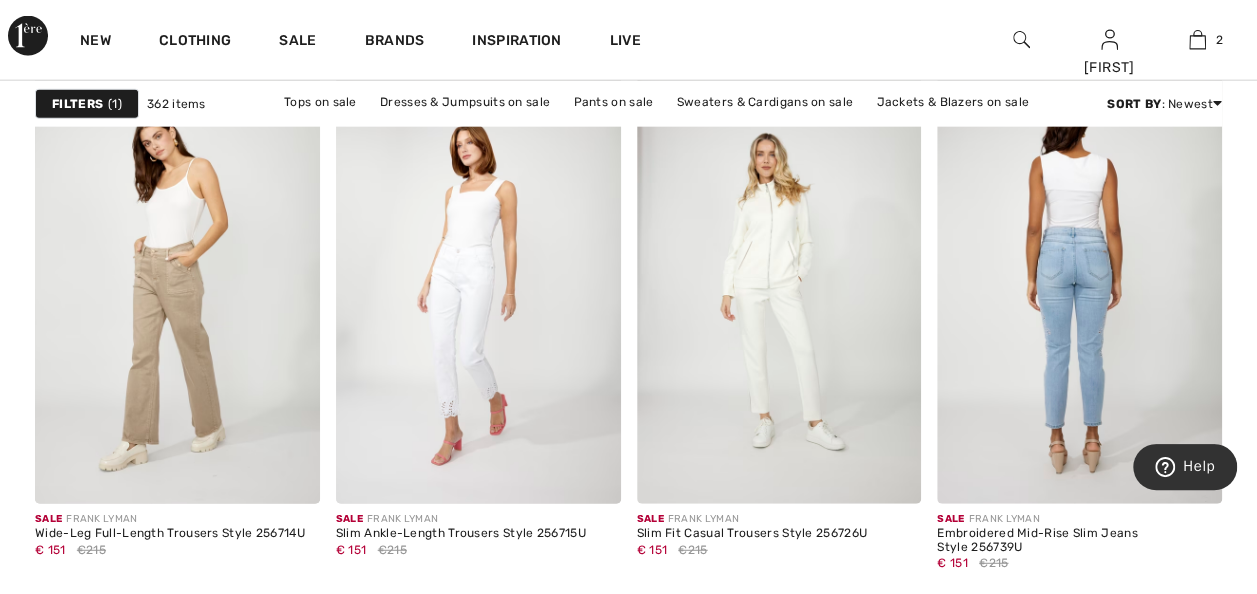 click at bounding box center [1079, 290] 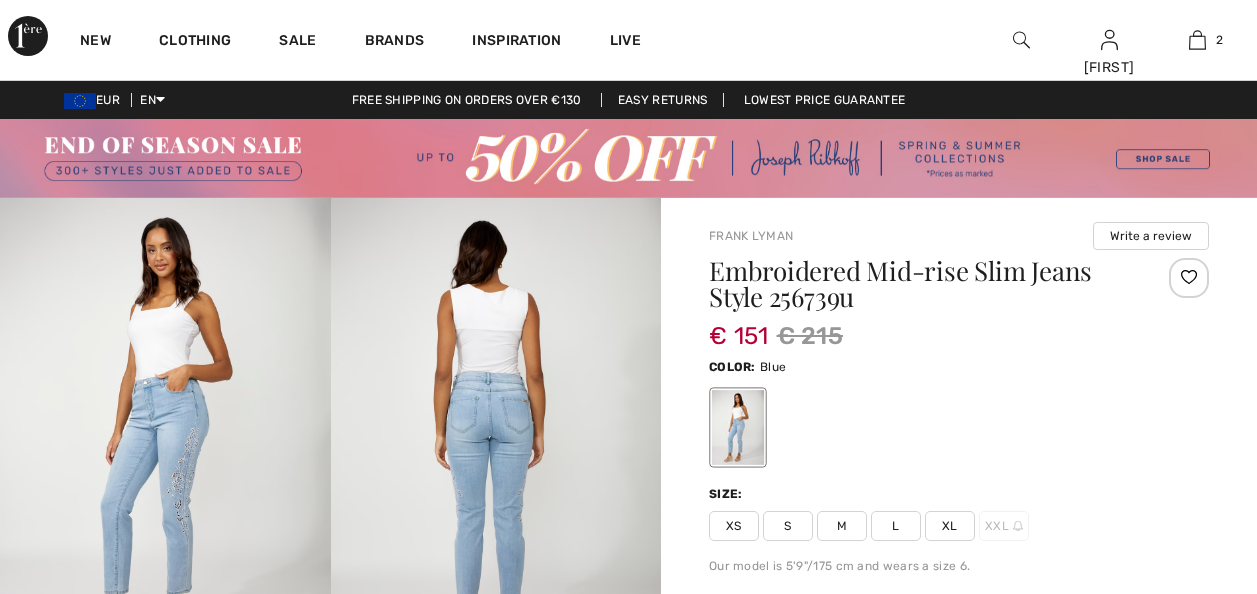 scroll, scrollTop: 0, scrollLeft: 0, axis: both 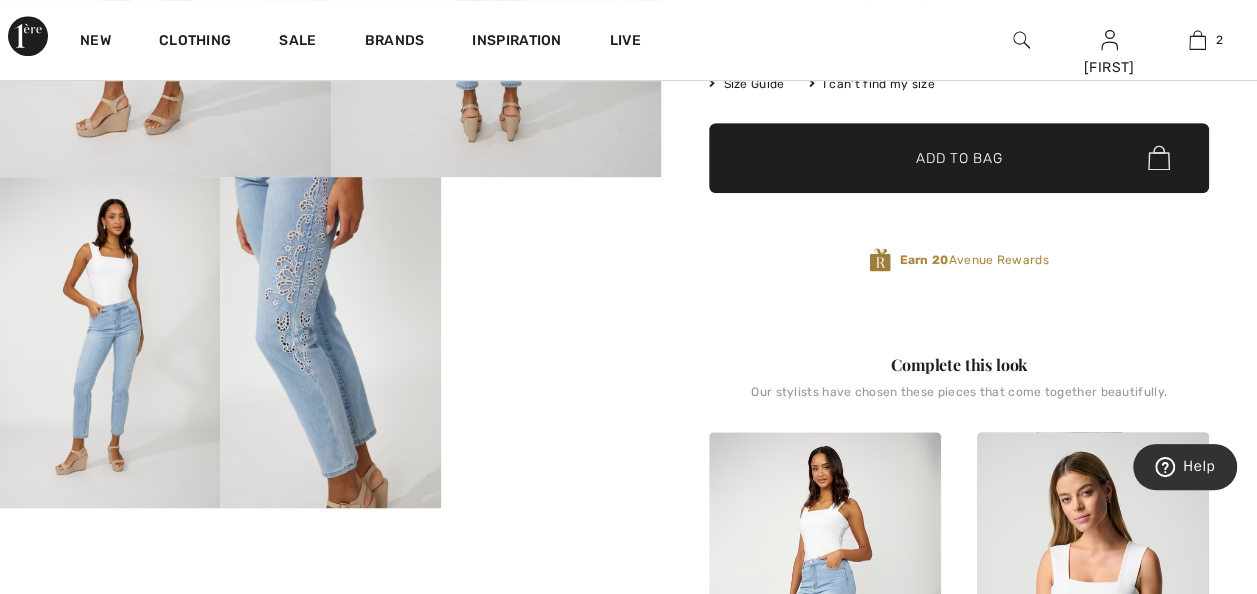 click on "Your browser does not support the video tag." at bounding box center (551, 232) 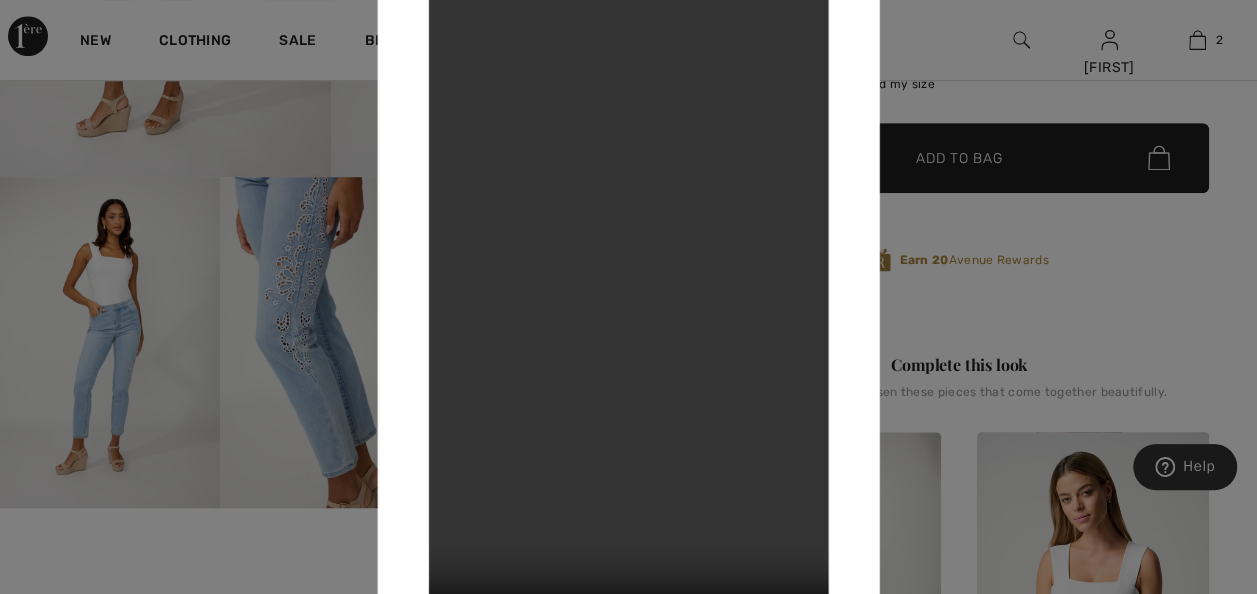 click at bounding box center (628, 297) 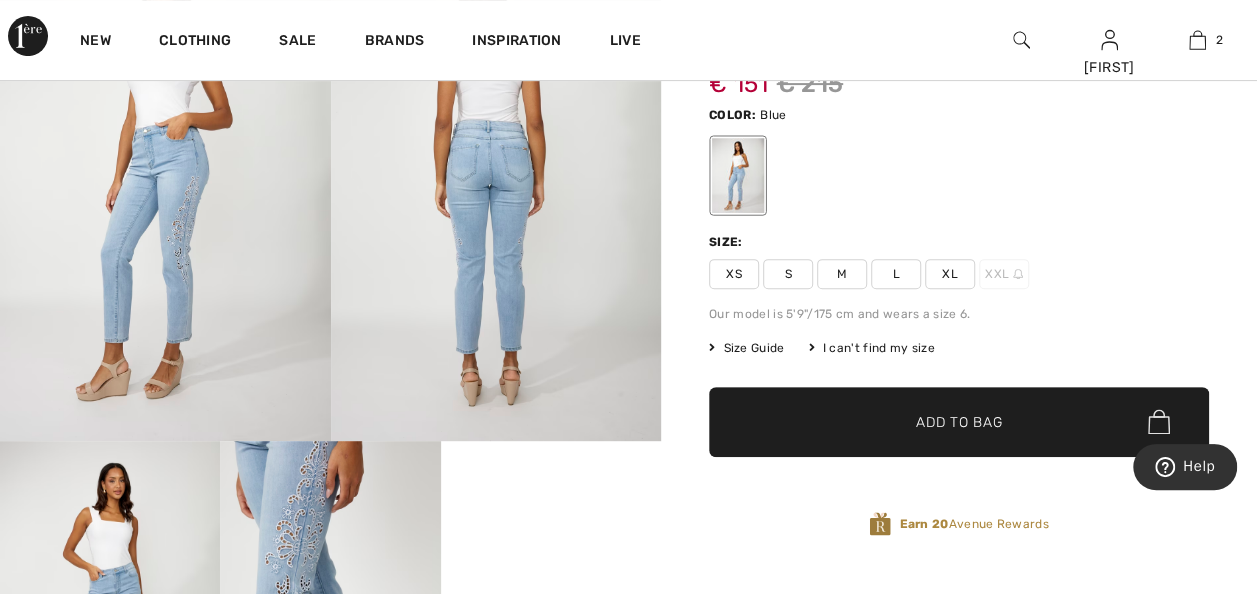 scroll, scrollTop: 248, scrollLeft: 0, axis: vertical 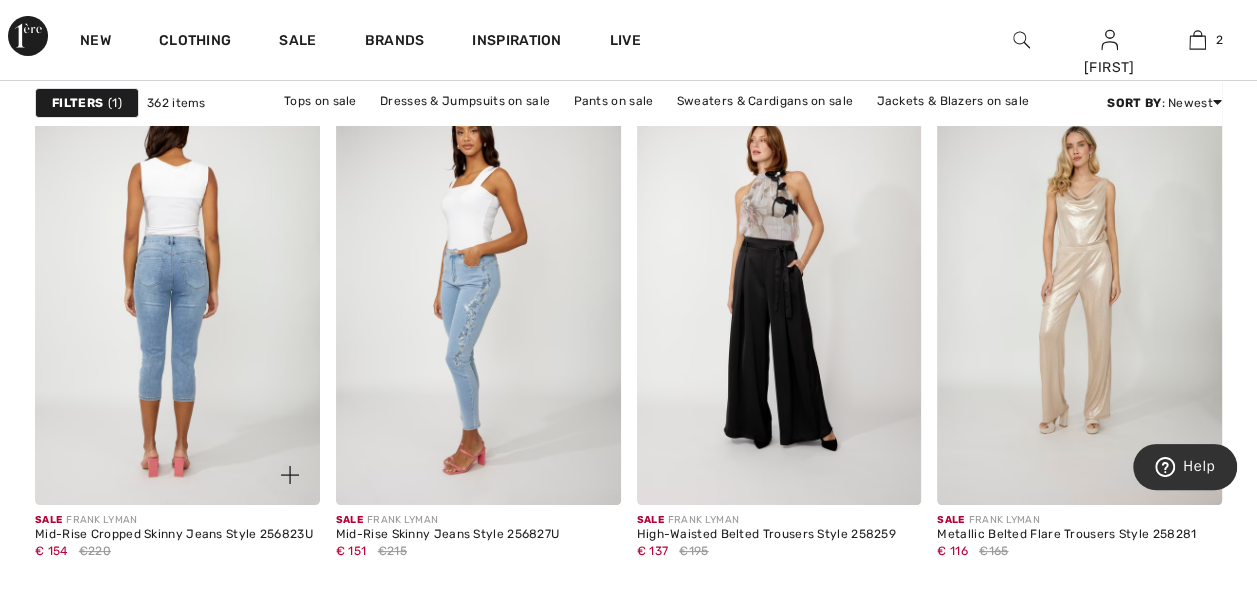 click at bounding box center (177, 291) 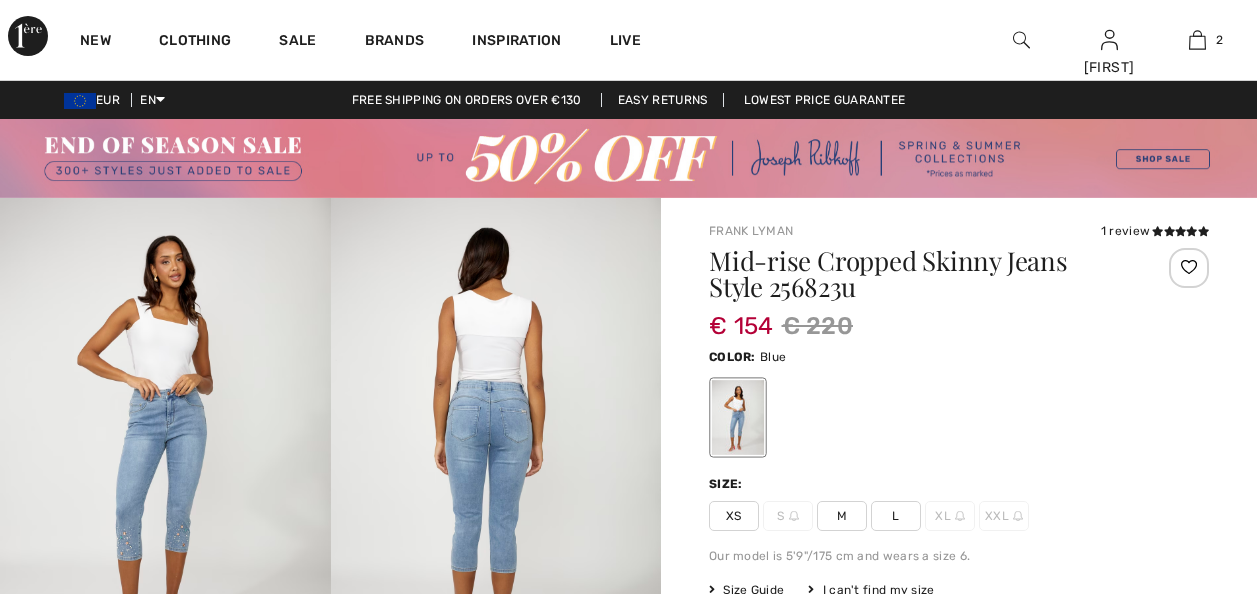 scroll, scrollTop: 0, scrollLeft: 0, axis: both 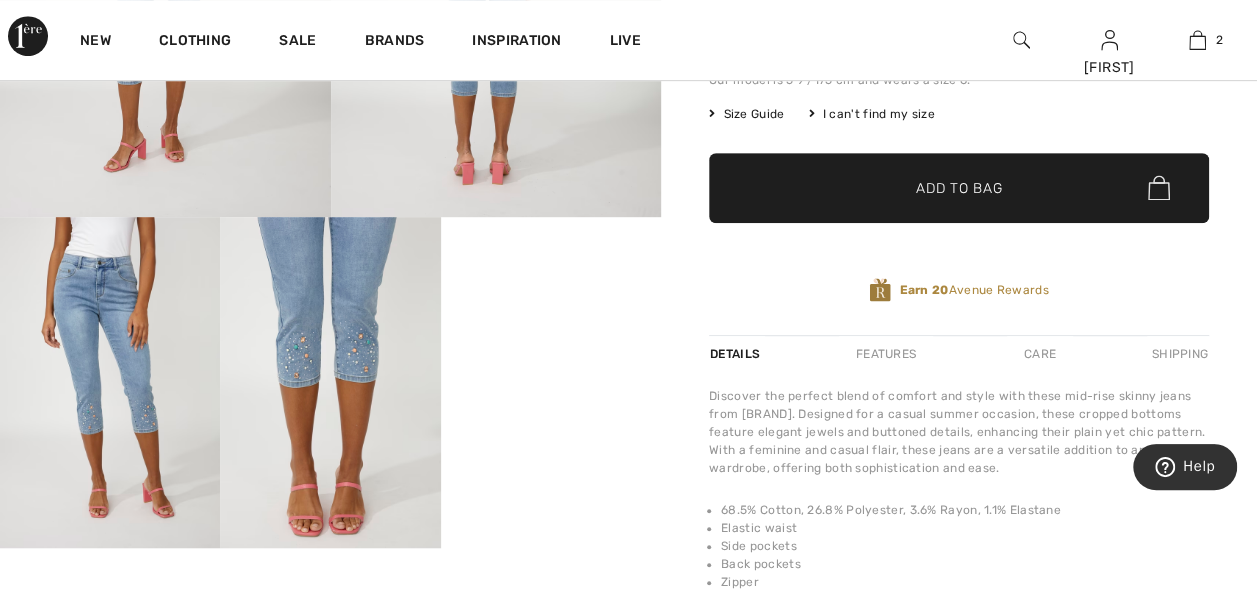 click on "Your browser does not support the video tag." at bounding box center (551, 272) 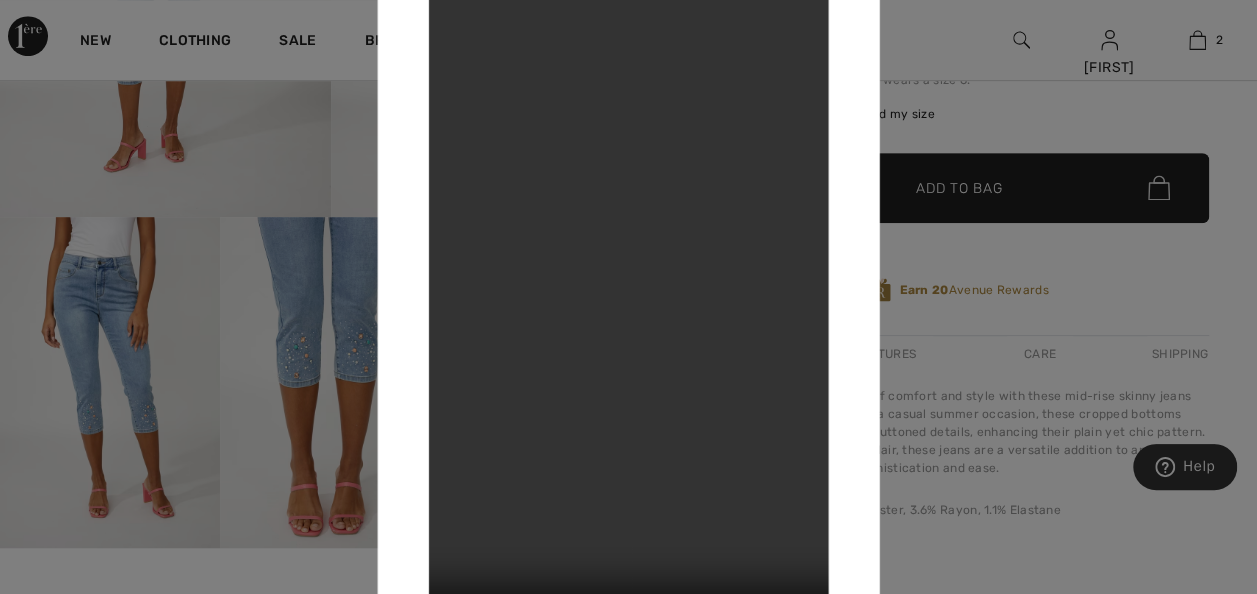 click at bounding box center (628, 297) 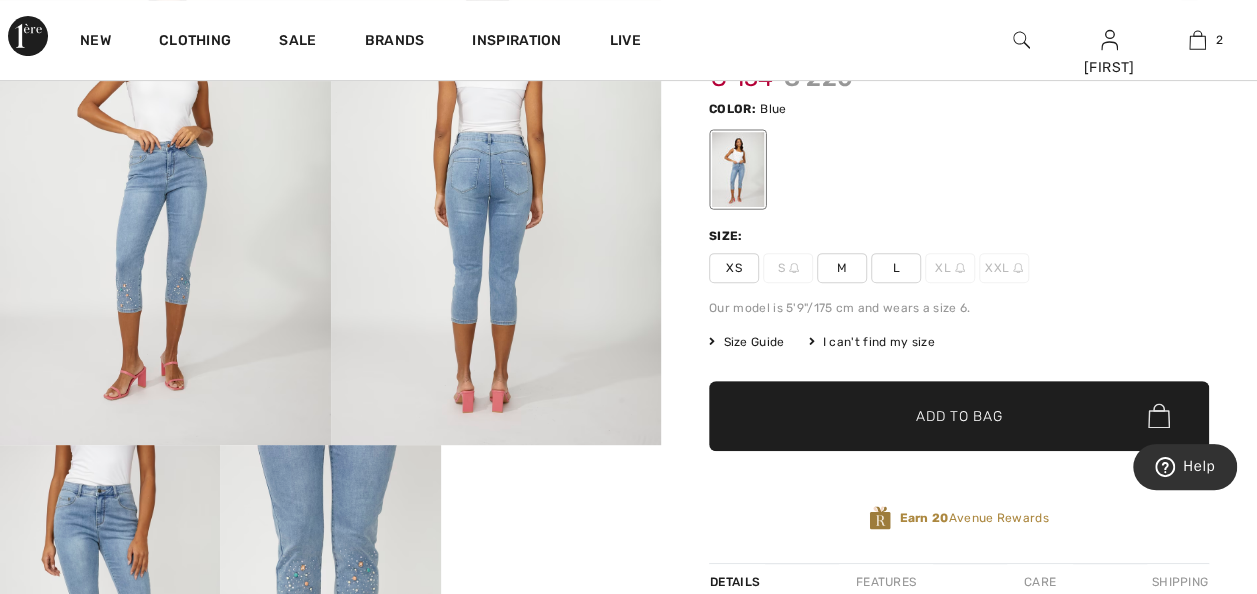 scroll, scrollTop: 243, scrollLeft: 0, axis: vertical 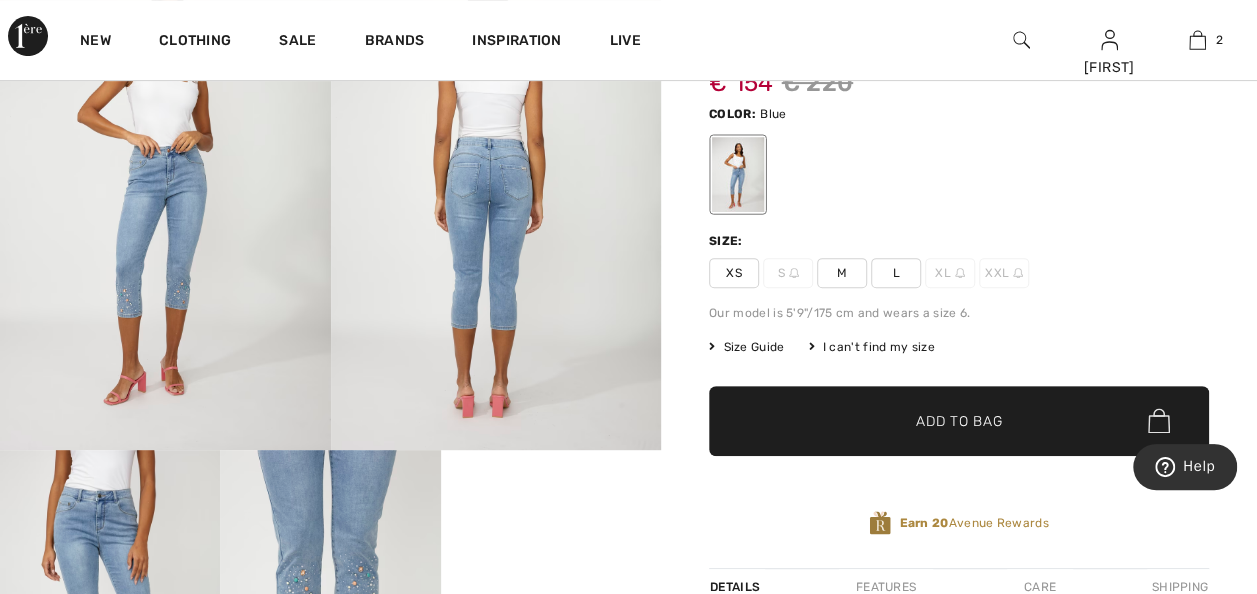 click on "Size Guide" at bounding box center (746, 347) 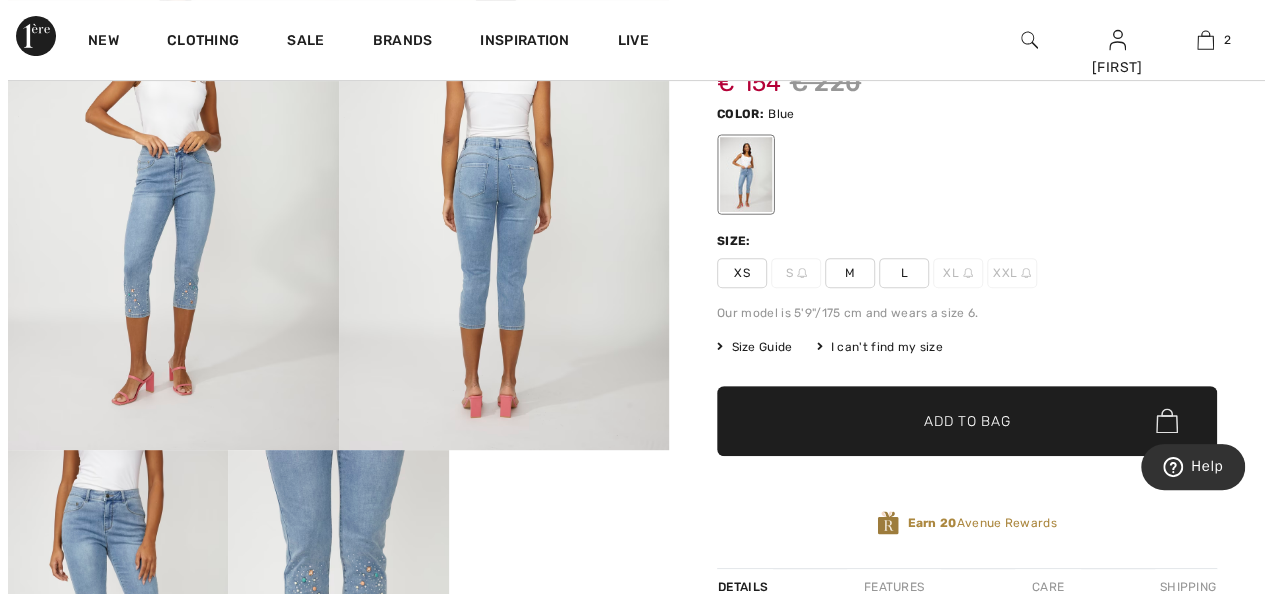 scroll, scrollTop: 244, scrollLeft: 0, axis: vertical 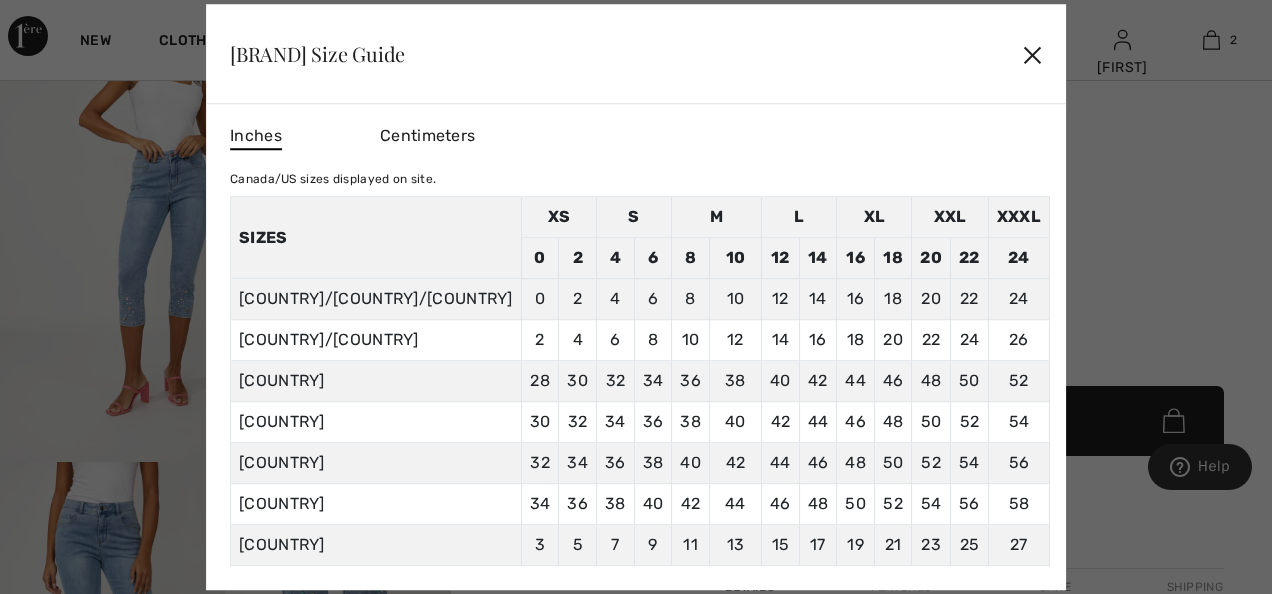 click on "Centimeters" at bounding box center (427, 135) 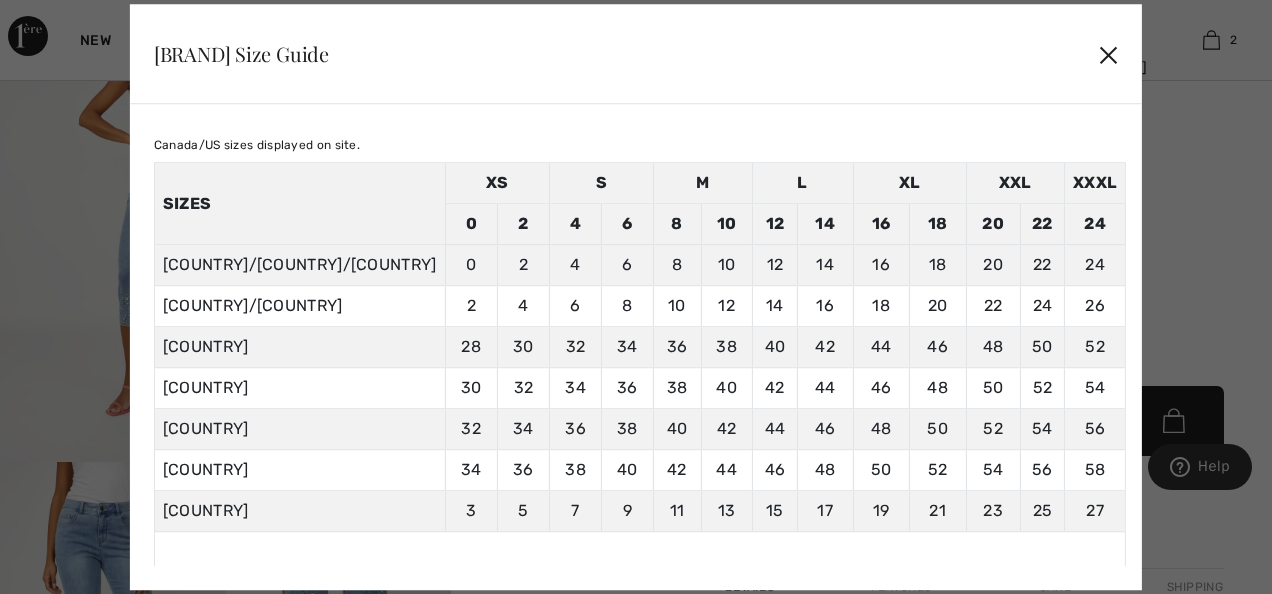 scroll, scrollTop: 0, scrollLeft: 0, axis: both 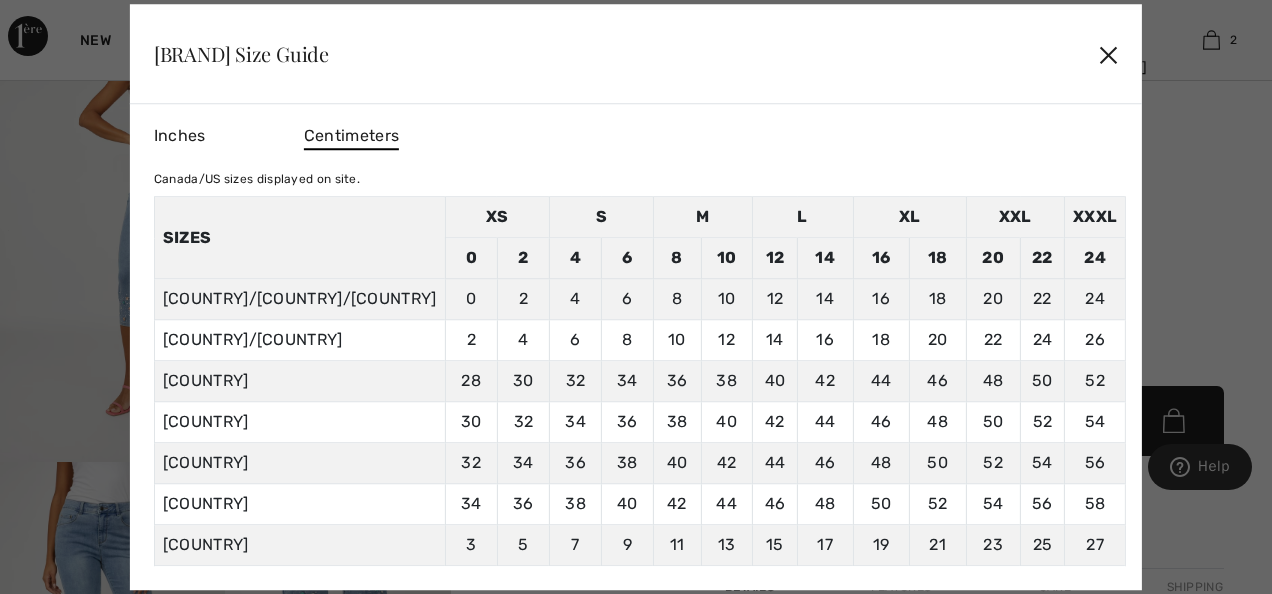 click on "✕" at bounding box center [1108, 54] 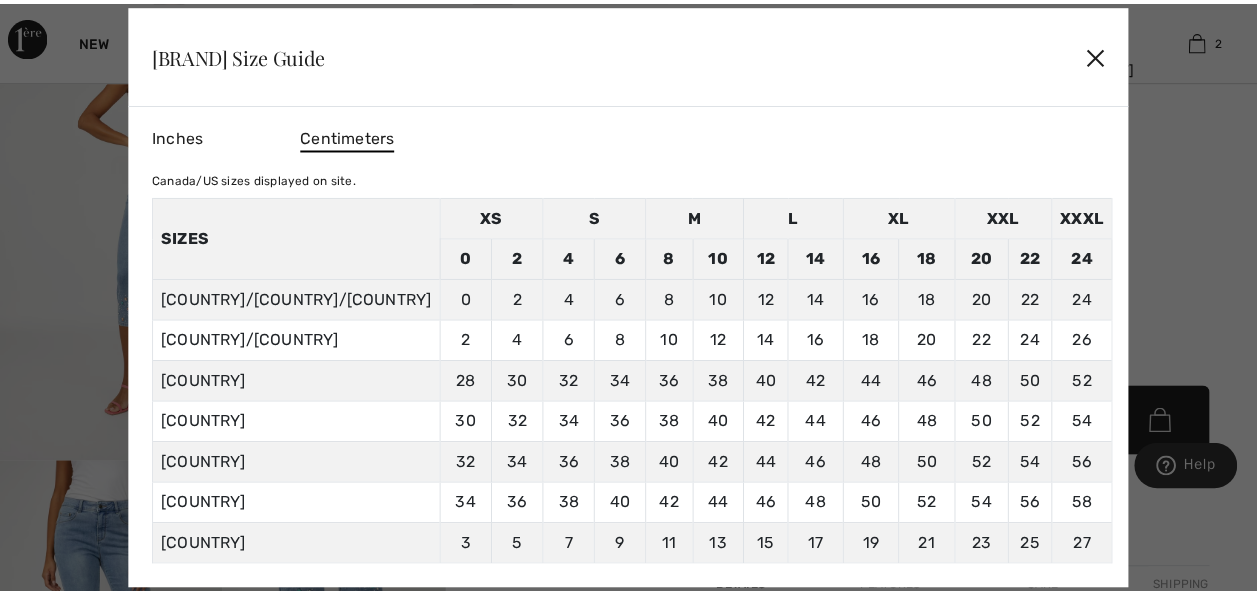 scroll, scrollTop: 243, scrollLeft: 0, axis: vertical 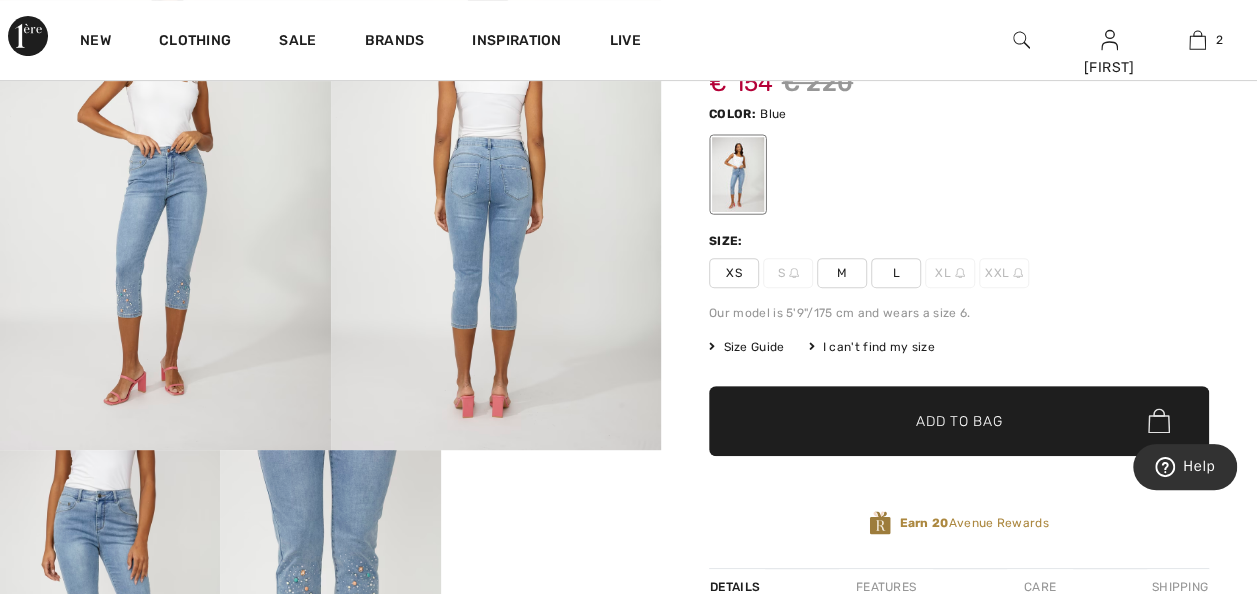 click on "L" at bounding box center (896, 273) 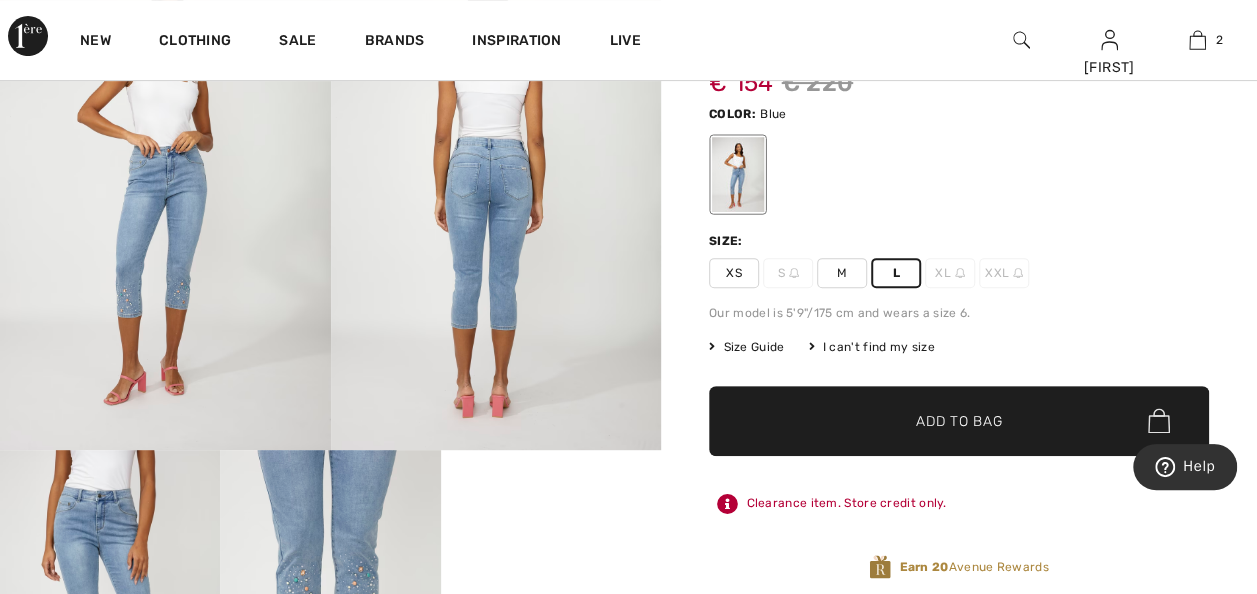 click on "Add to Bag" at bounding box center [959, 420] 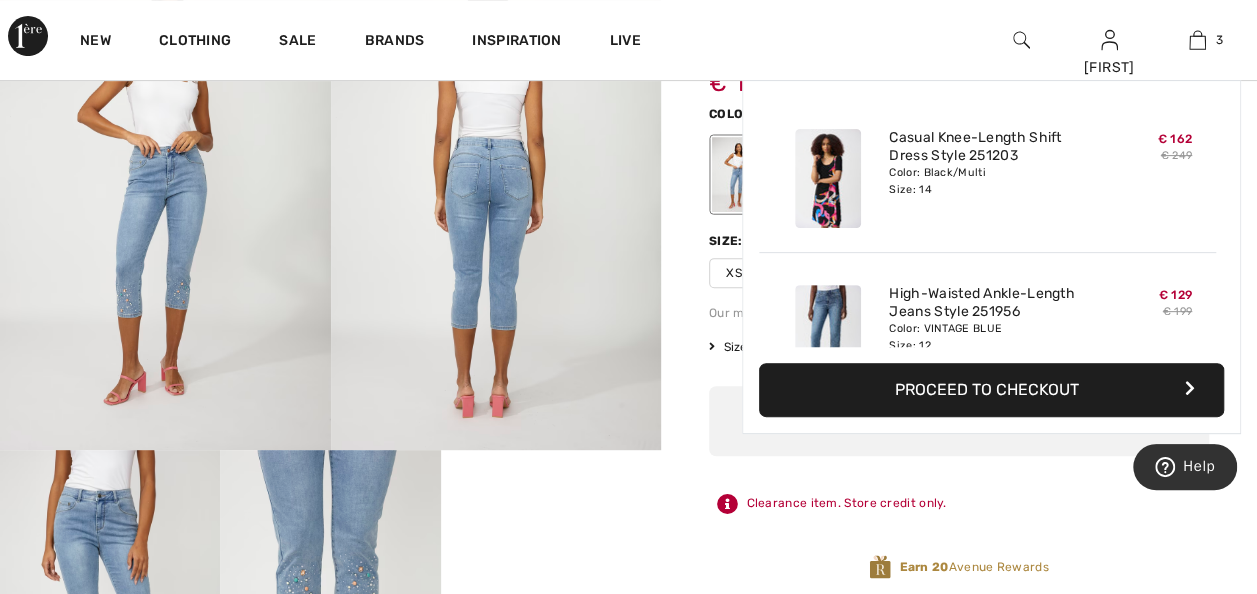 scroll, scrollTop: 217, scrollLeft: 0, axis: vertical 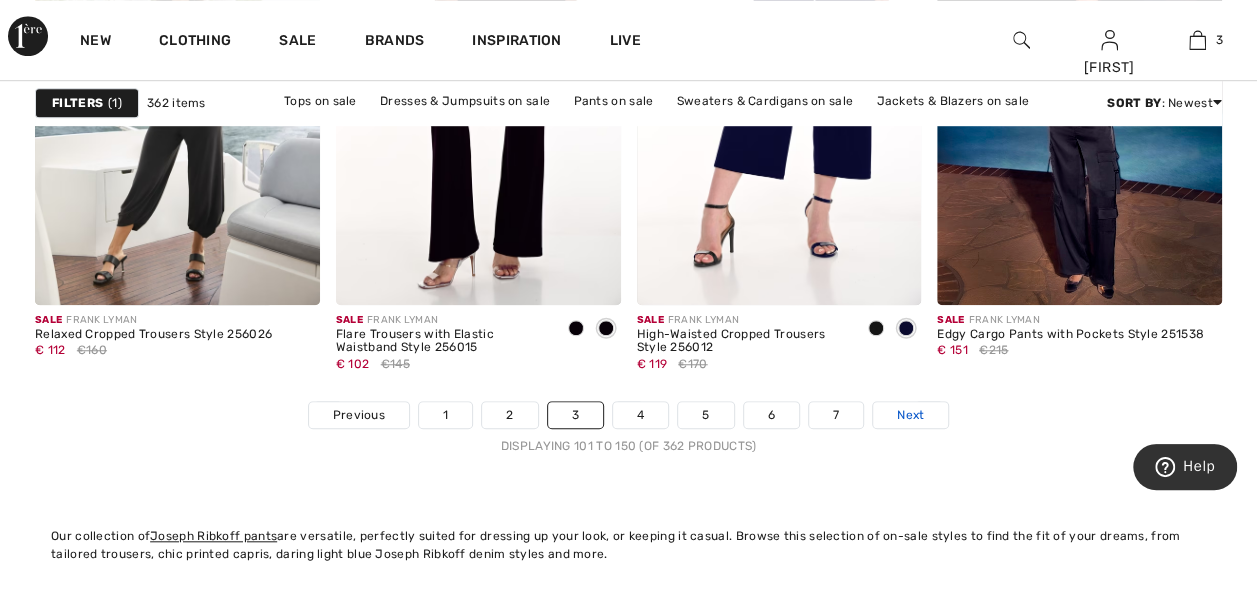 click on "Next" at bounding box center [910, 415] 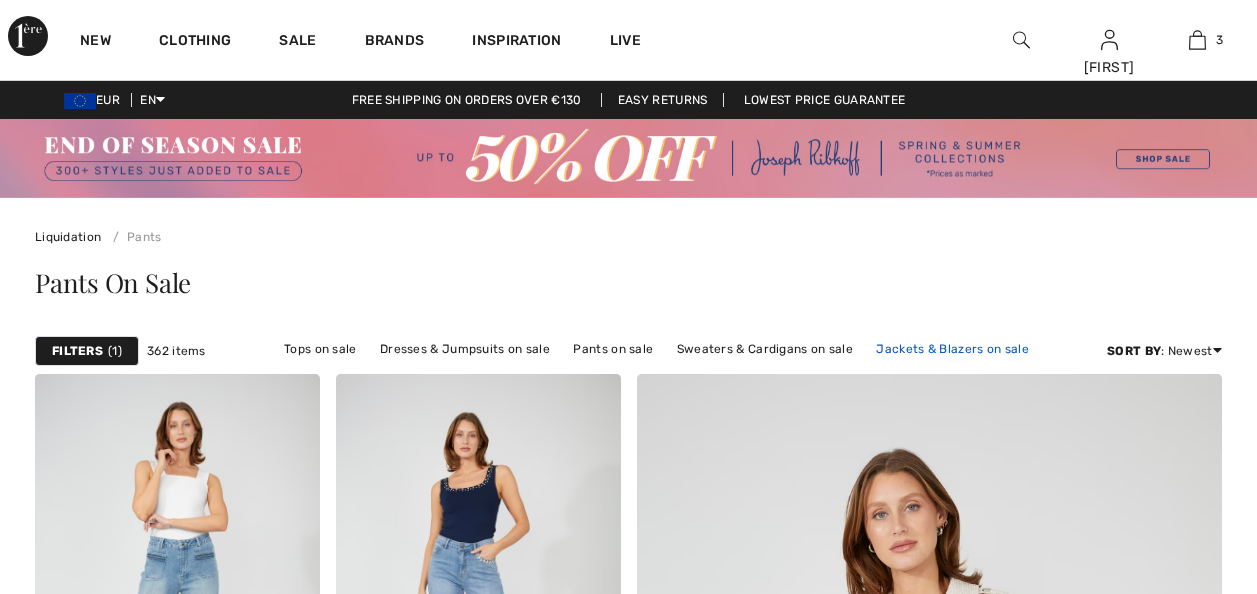 scroll, scrollTop: 0, scrollLeft: 0, axis: both 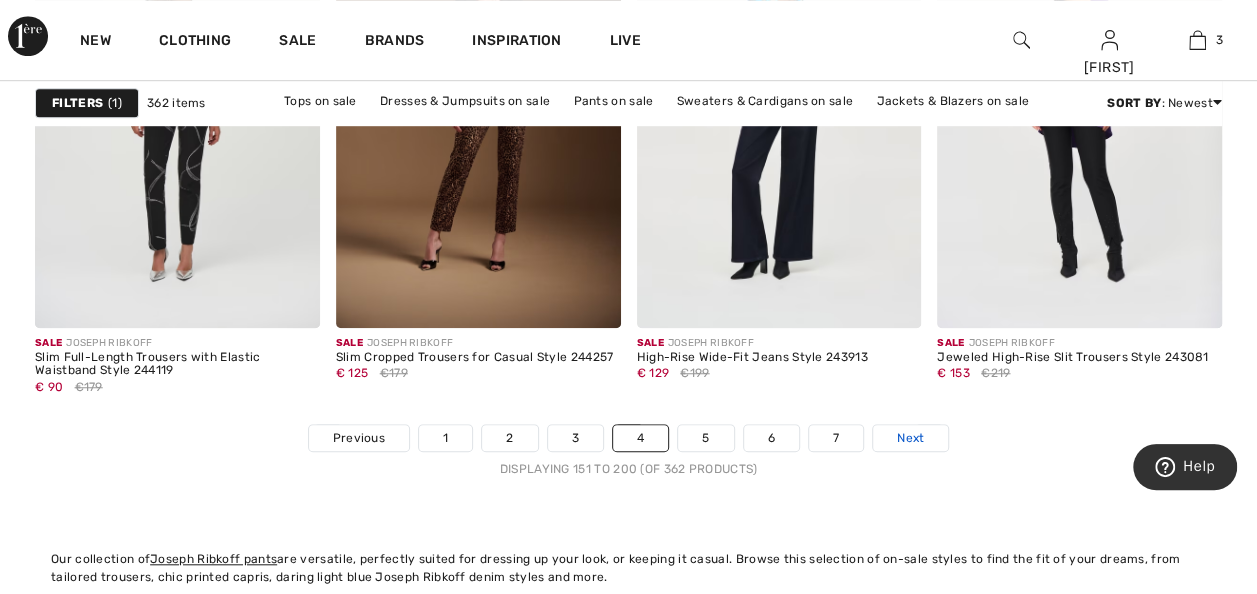 click on "Next" at bounding box center (910, 438) 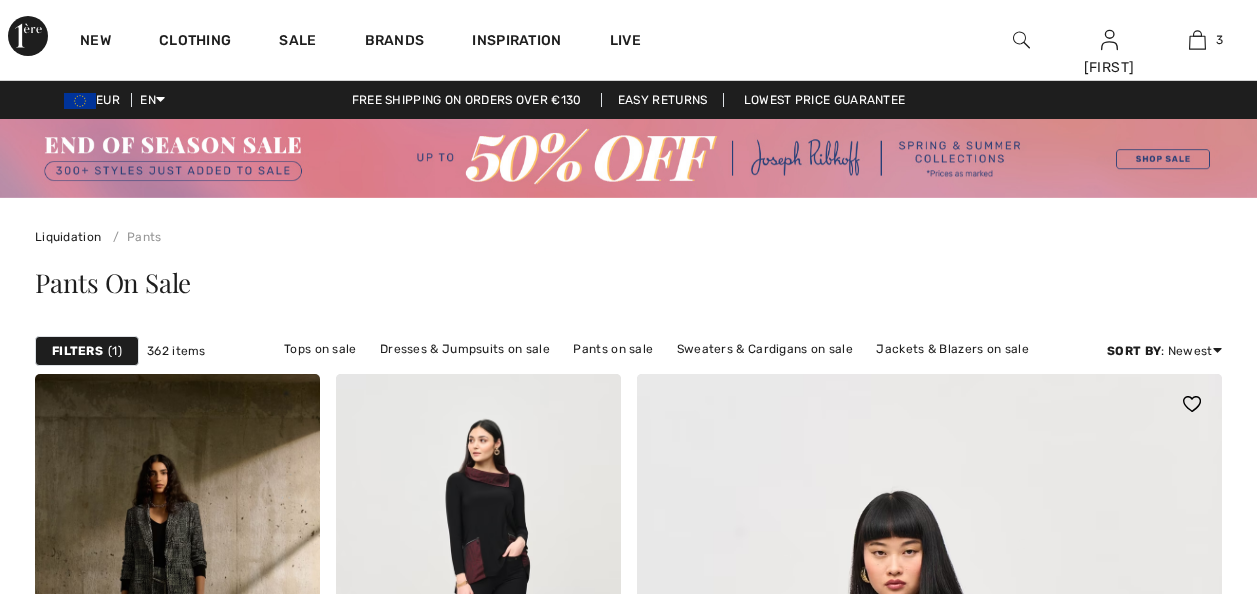 scroll, scrollTop: 0, scrollLeft: 0, axis: both 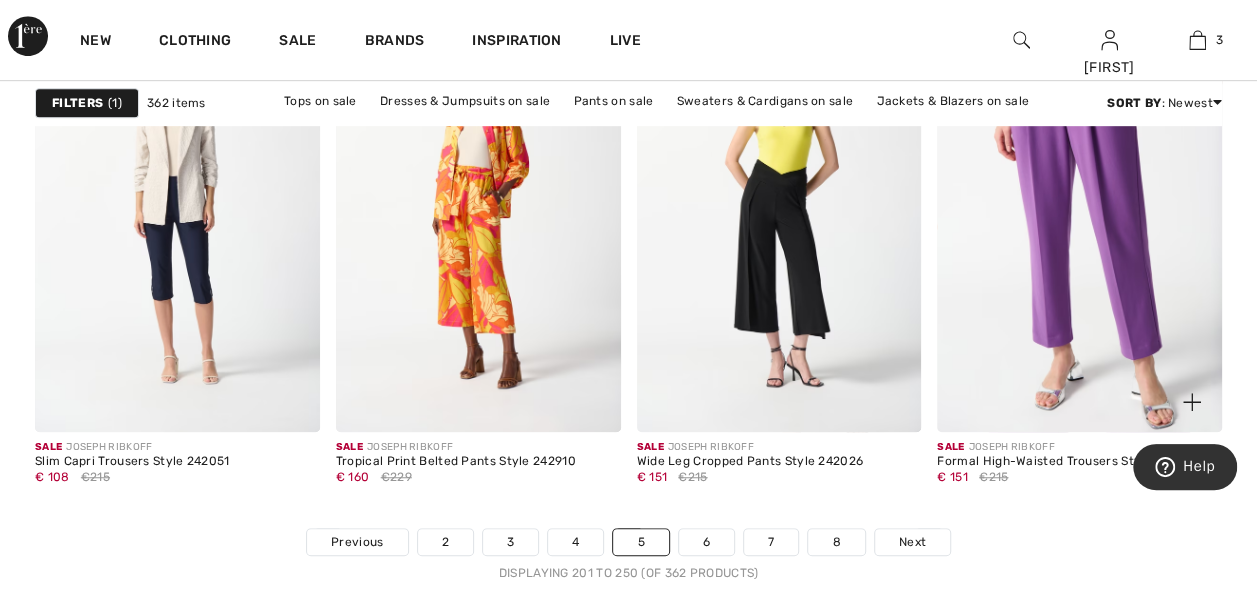click on "Formal High-Waisted Trousers Style 242193" at bounding box center (1066, 462) 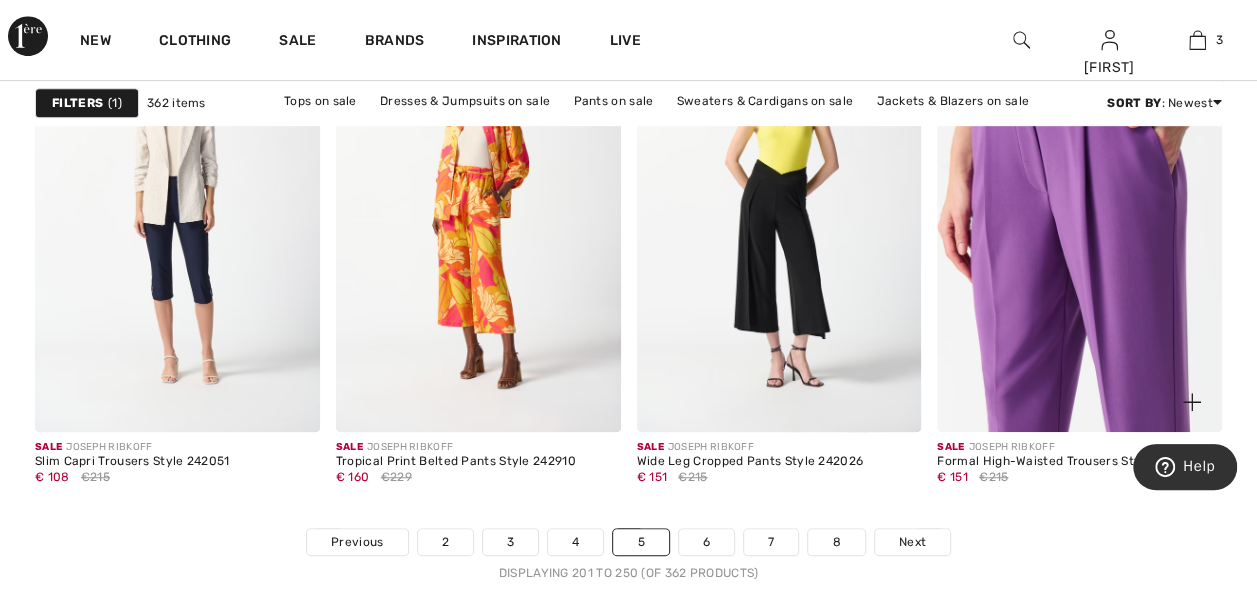 click at bounding box center [1079, 217] 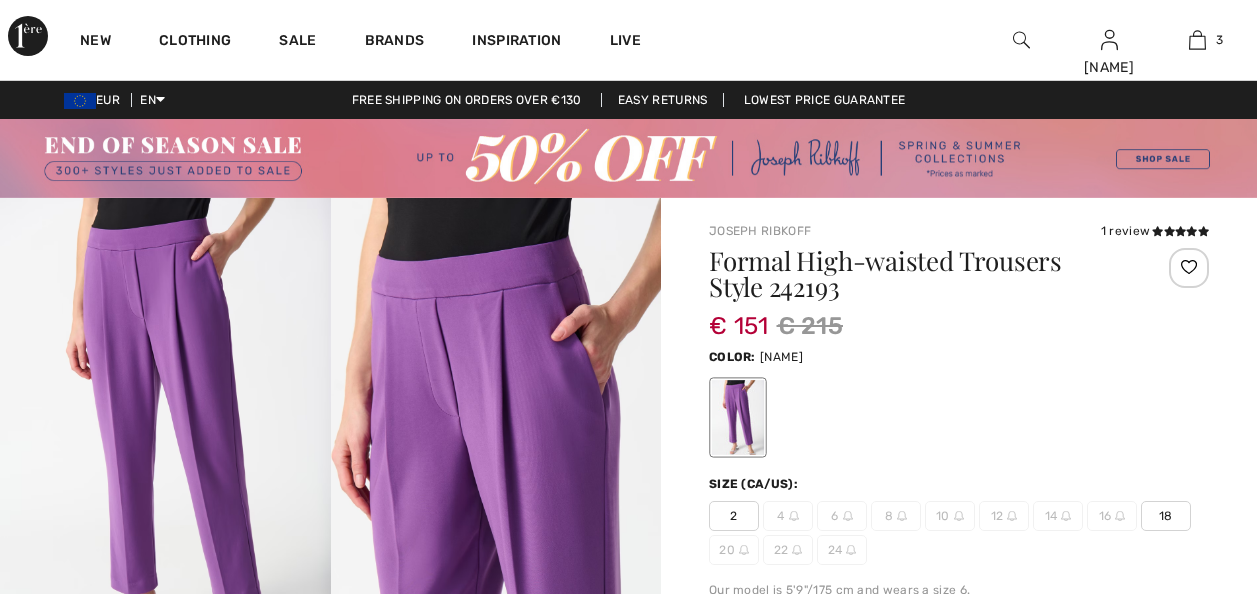 scroll, scrollTop: 0, scrollLeft: 0, axis: both 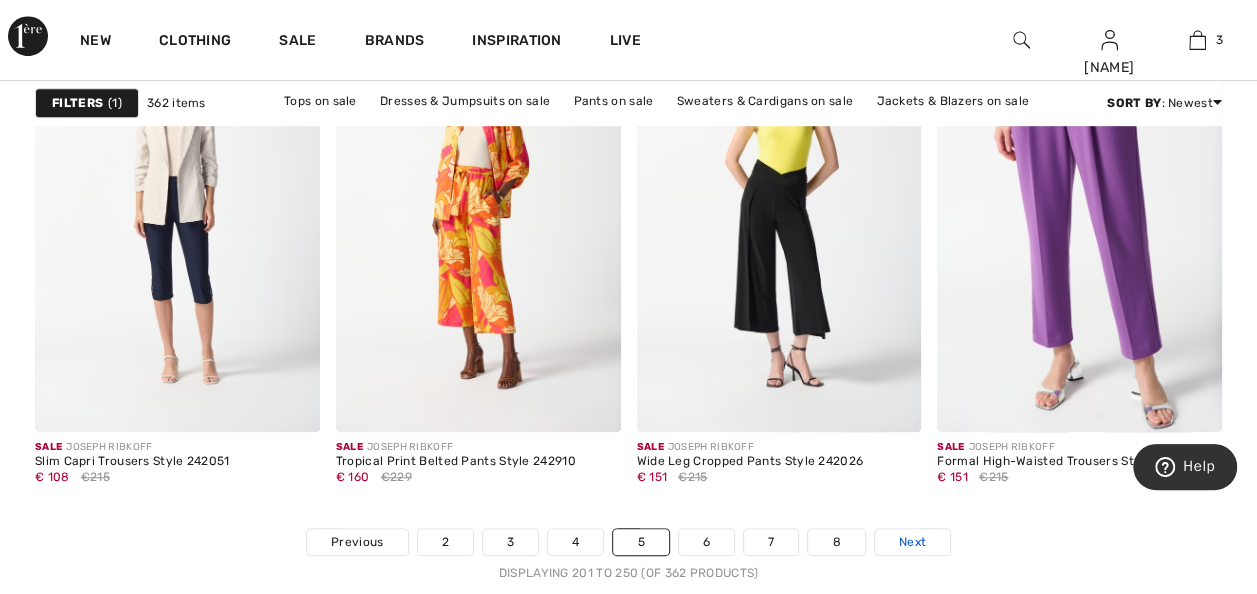 click on "Next" at bounding box center (912, 542) 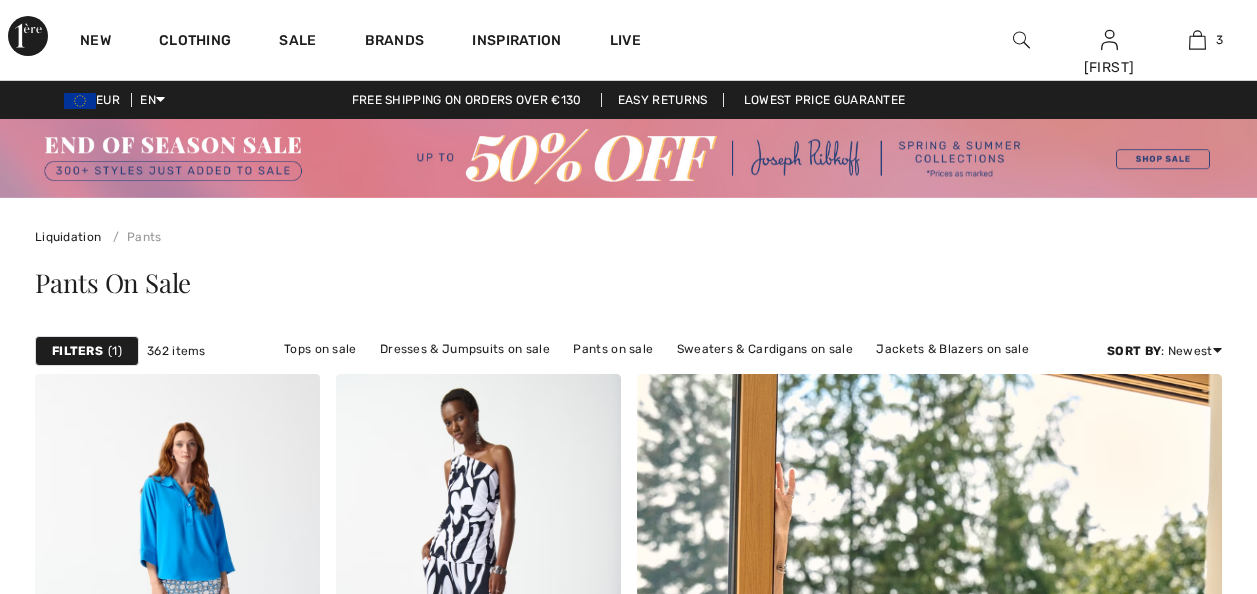 scroll, scrollTop: 0, scrollLeft: 0, axis: both 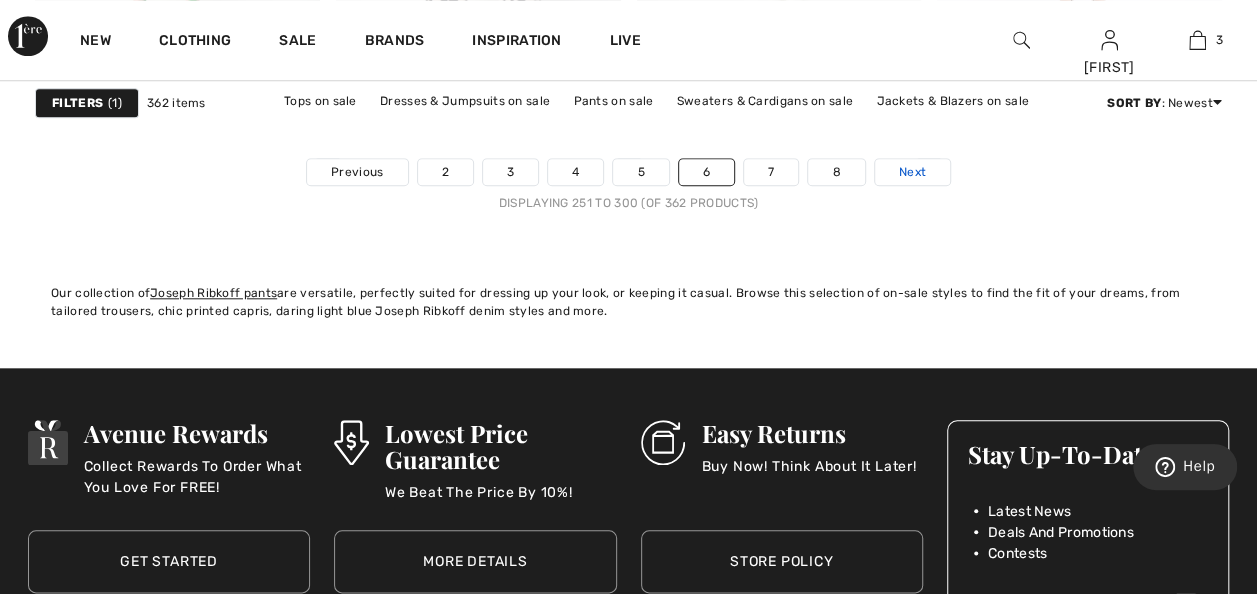 click on "Next" at bounding box center [912, 172] 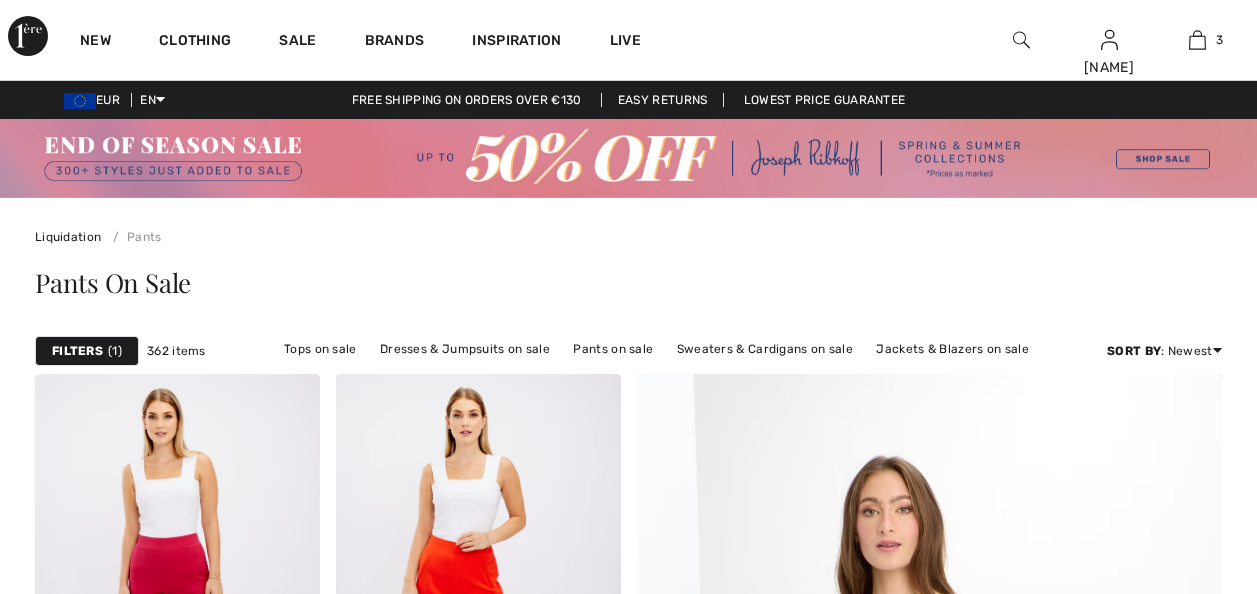 scroll, scrollTop: 0, scrollLeft: 0, axis: both 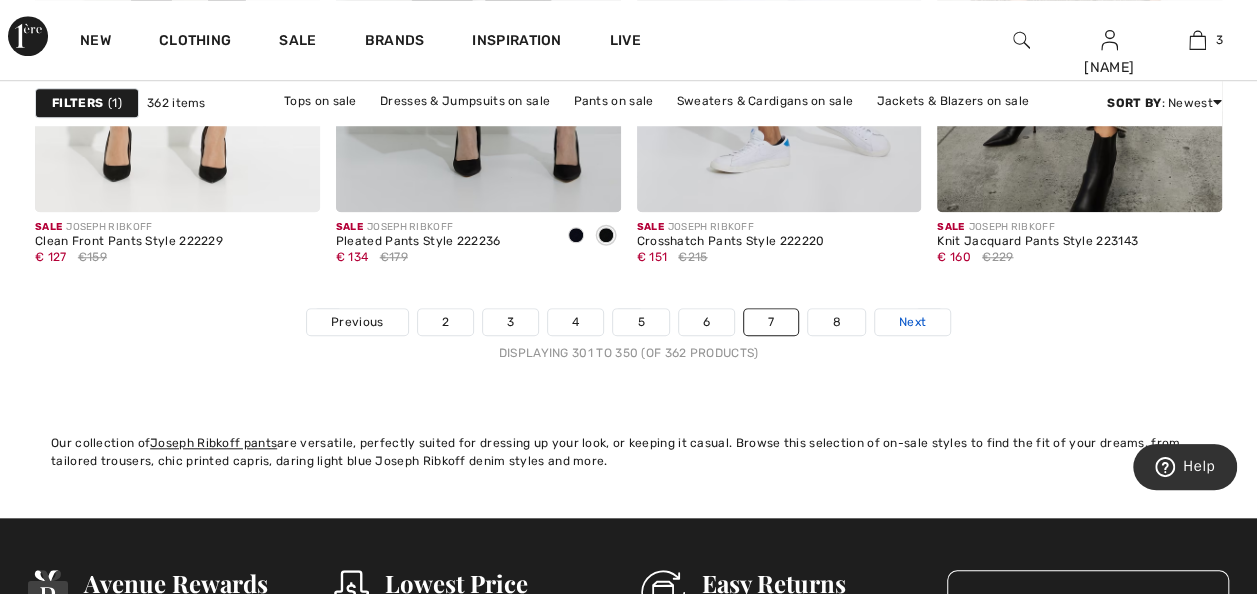 click on "Next" at bounding box center (912, 322) 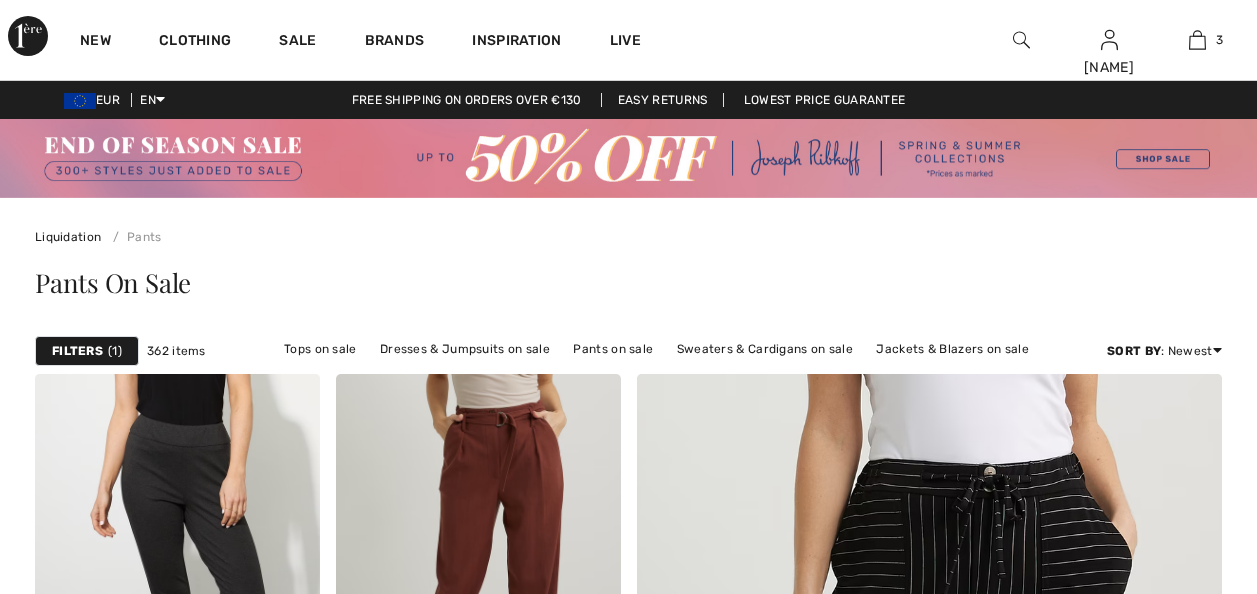 scroll, scrollTop: 0, scrollLeft: 0, axis: both 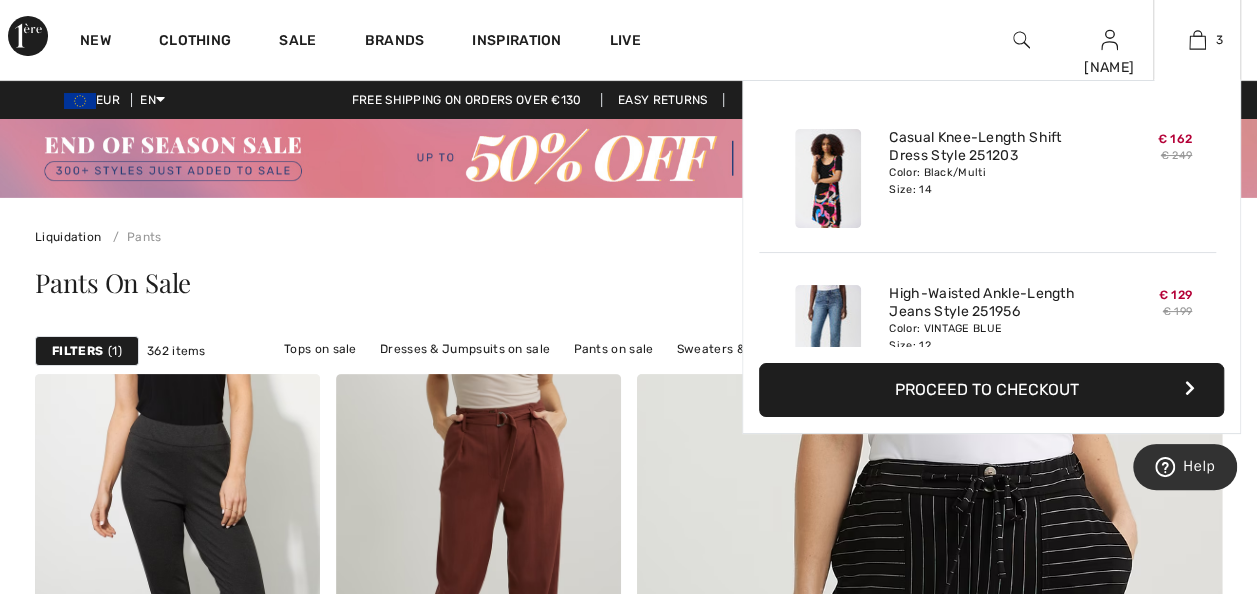 click on "Proceed to Checkout" at bounding box center [991, 390] 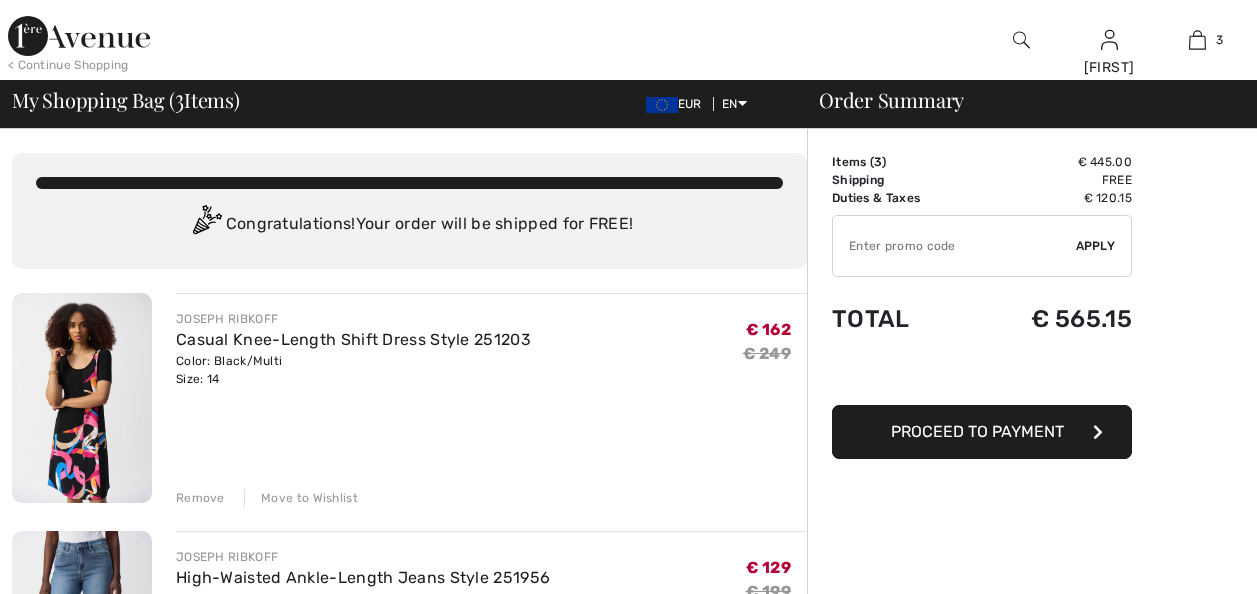 scroll, scrollTop: 0, scrollLeft: 0, axis: both 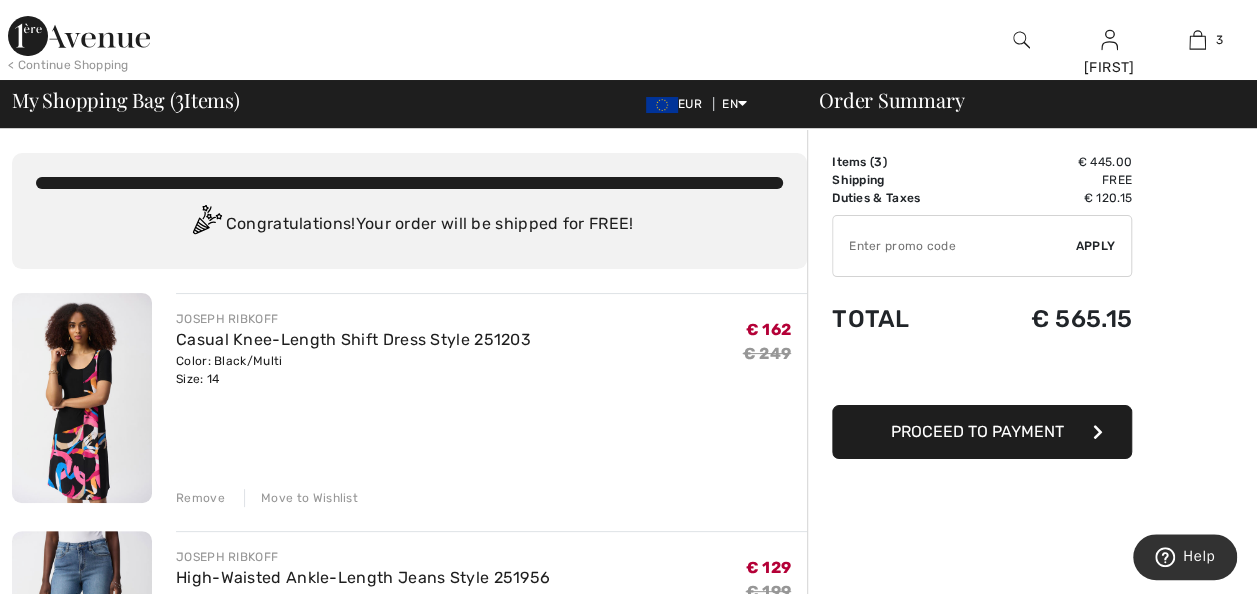 click on "Move to Wishlist" at bounding box center (301, 498) 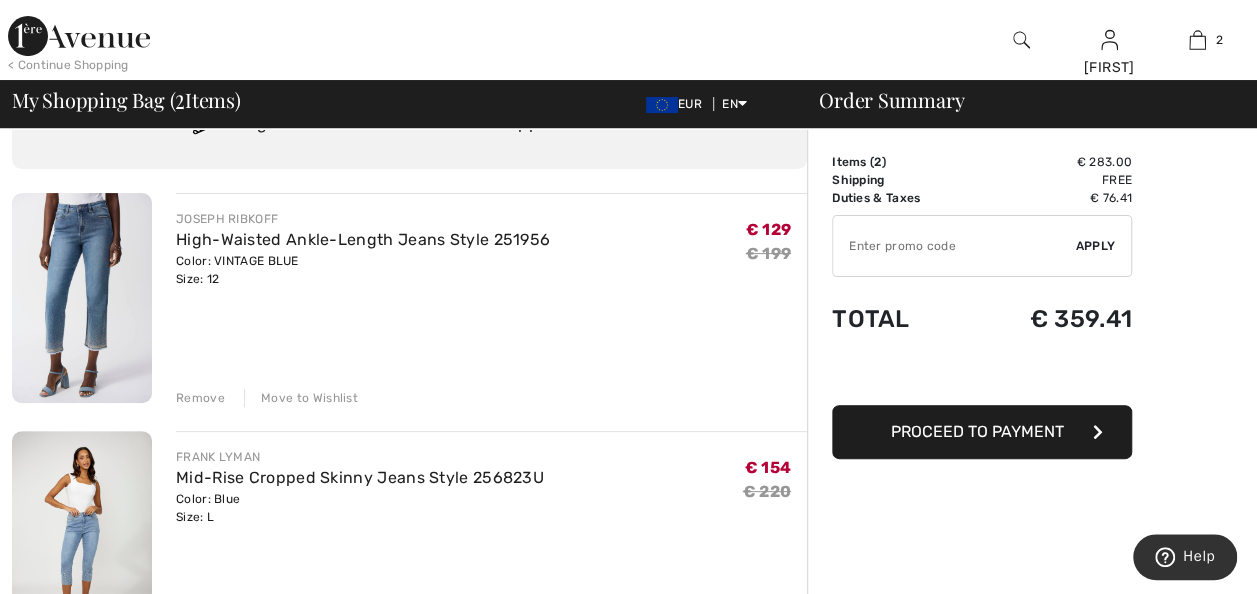 scroll, scrollTop: 90, scrollLeft: 0, axis: vertical 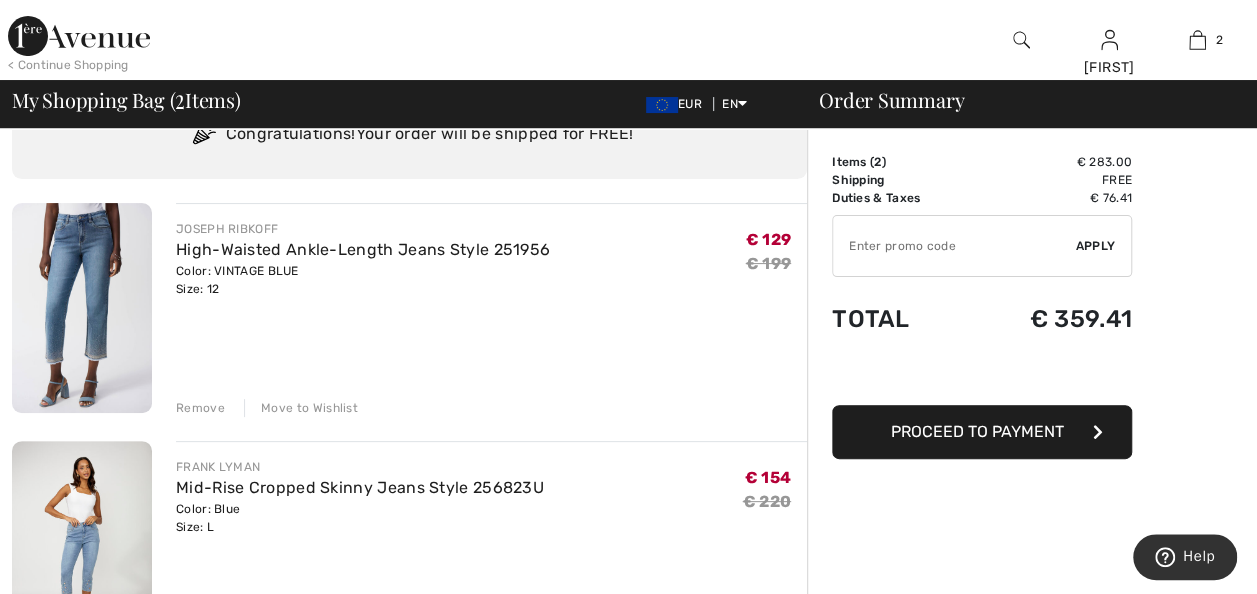 click on "Move to Wishlist" at bounding box center (301, 408) 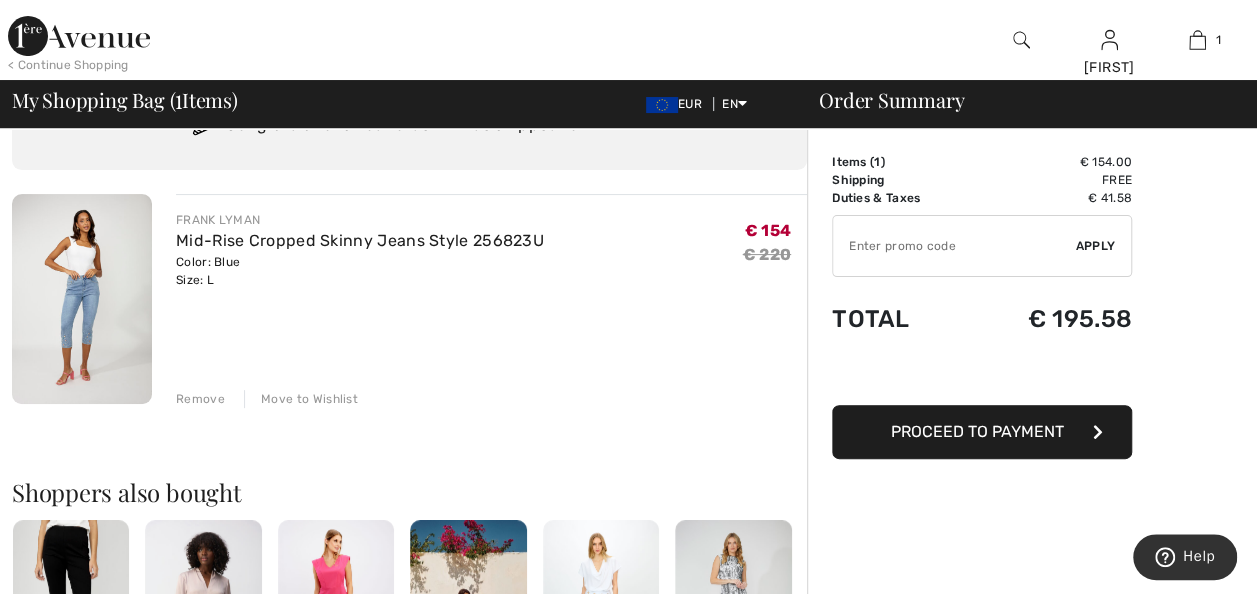 scroll, scrollTop: 0, scrollLeft: 0, axis: both 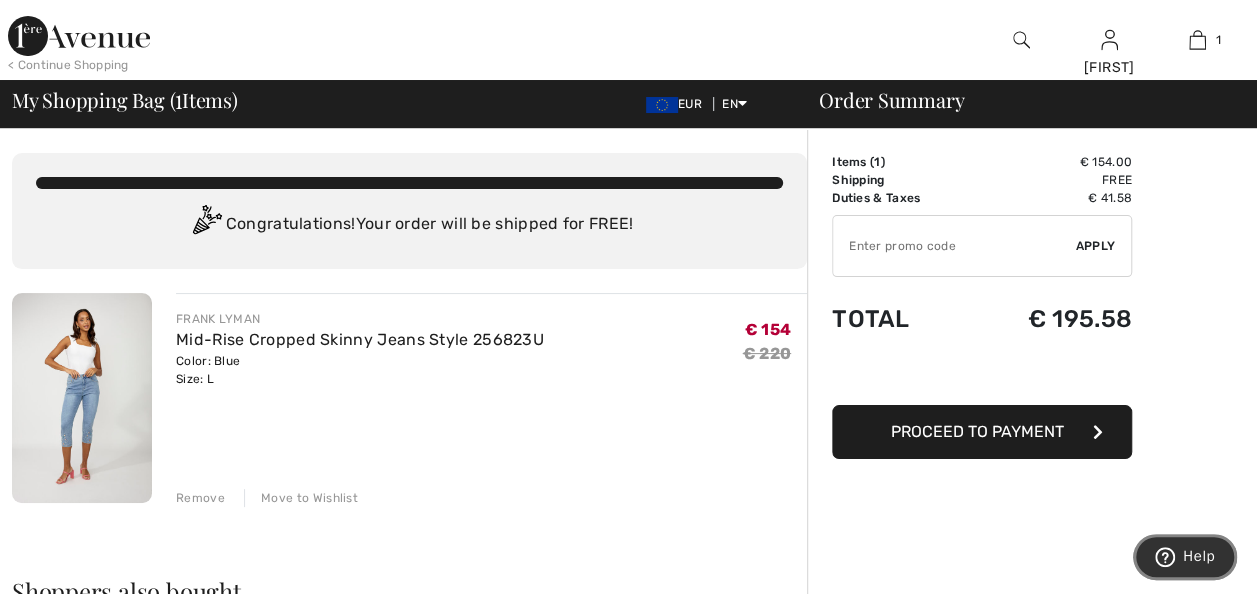 click on "Help" at bounding box center (1199, 556) 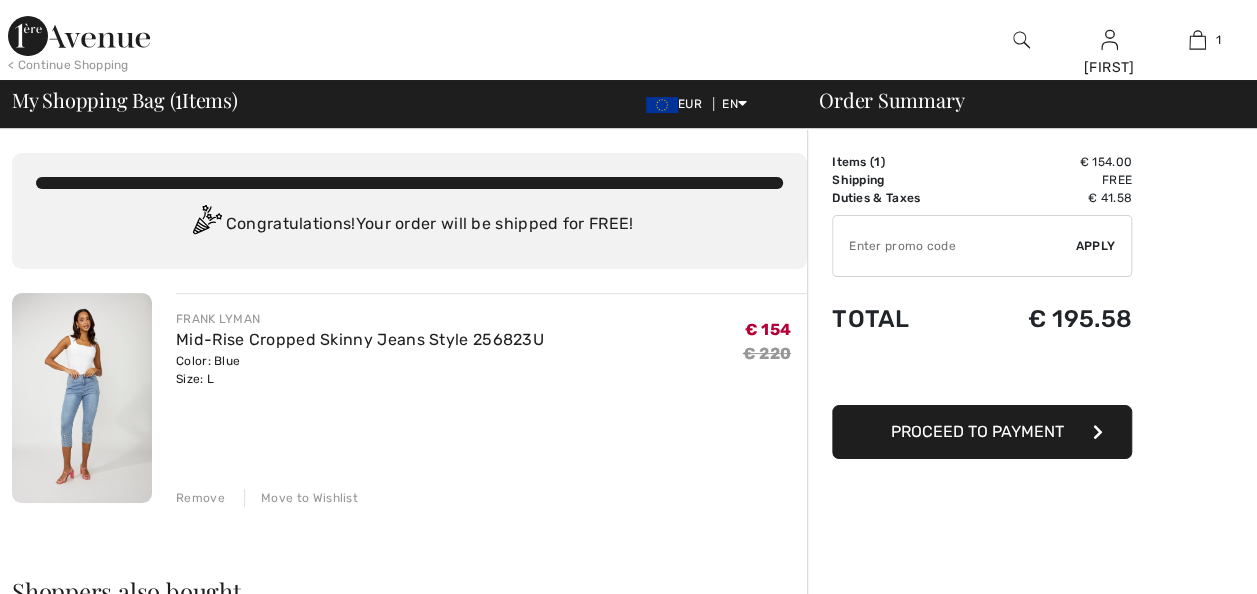 scroll, scrollTop: 0, scrollLeft: 0, axis: both 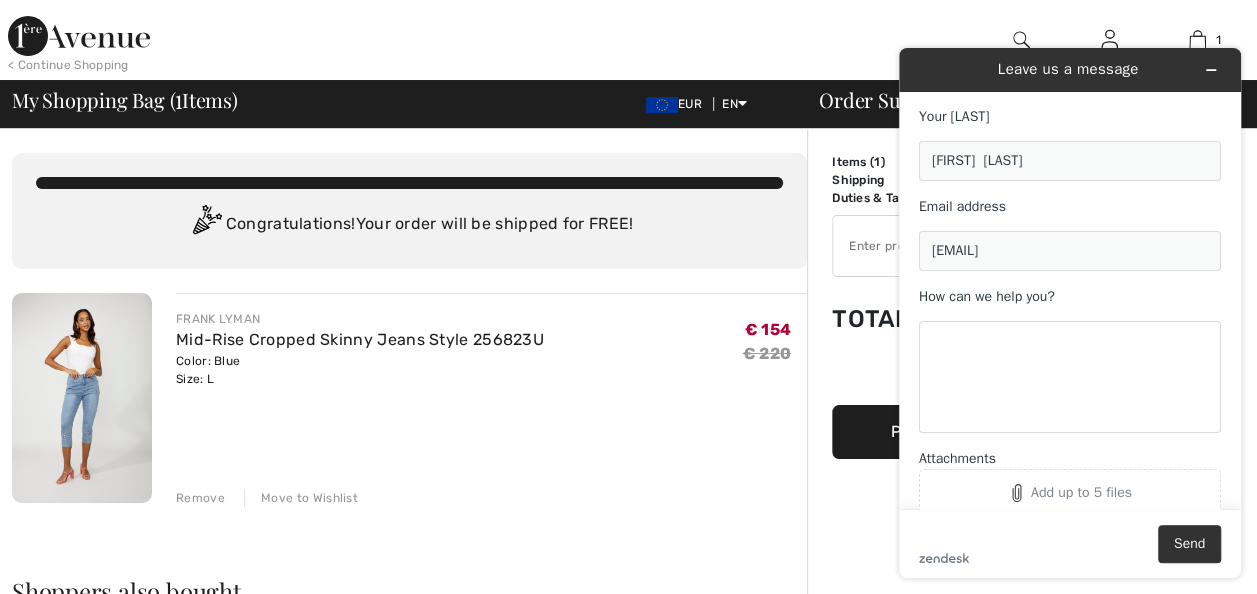 click at bounding box center [472, 40] 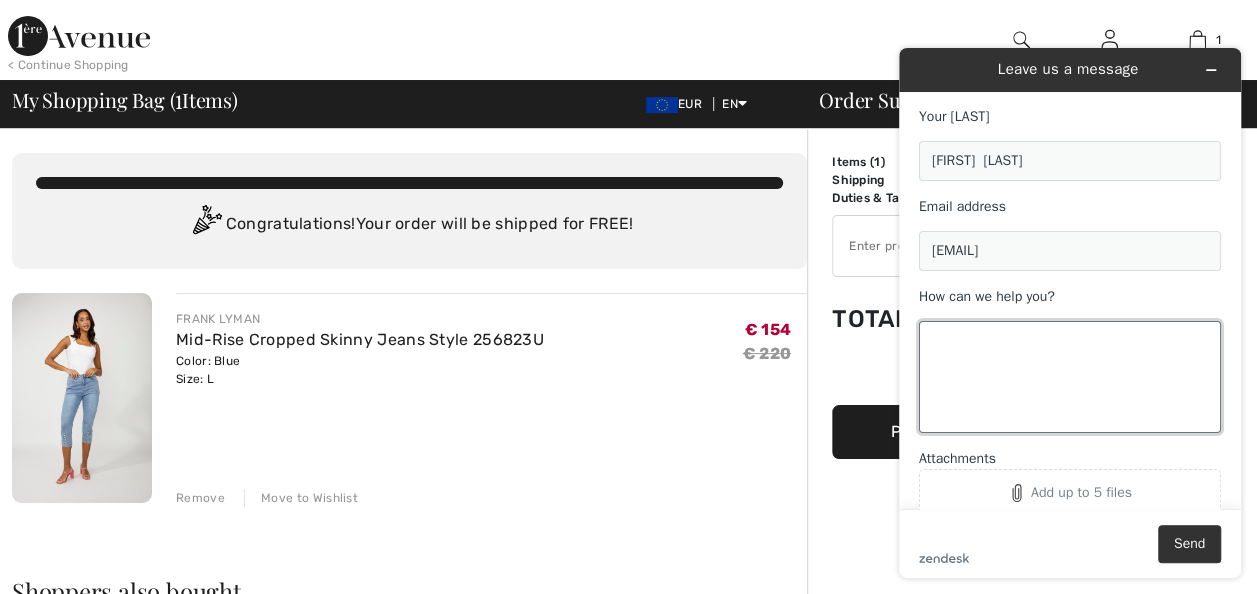 click on "How can we help you?" at bounding box center (1070, 377) 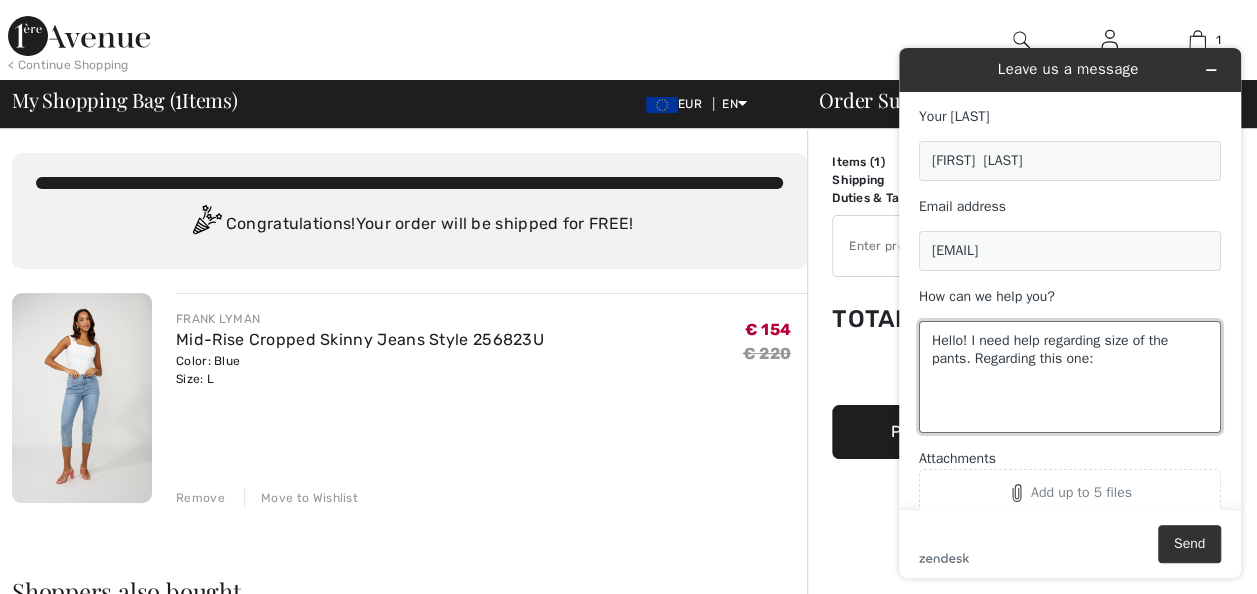 paste on "Abstract Graphic Summer Trousers Style 252233
€ 118" 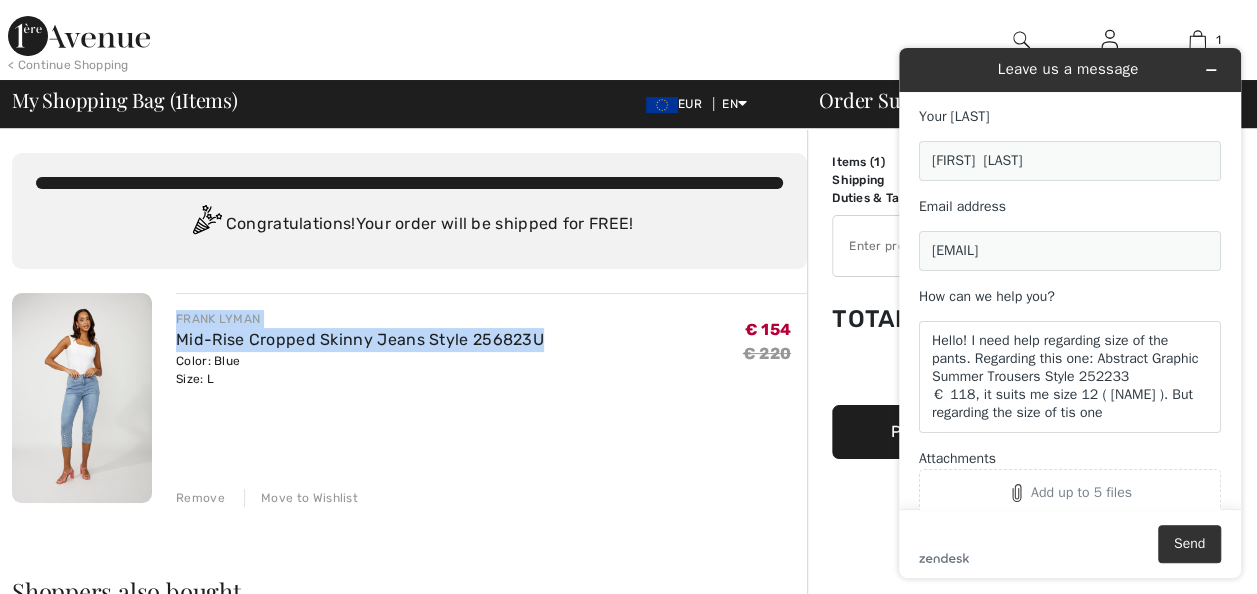 drag, startPoint x: 550, startPoint y: 348, endPoint x: 176, endPoint y: 322, distance: 374.90265 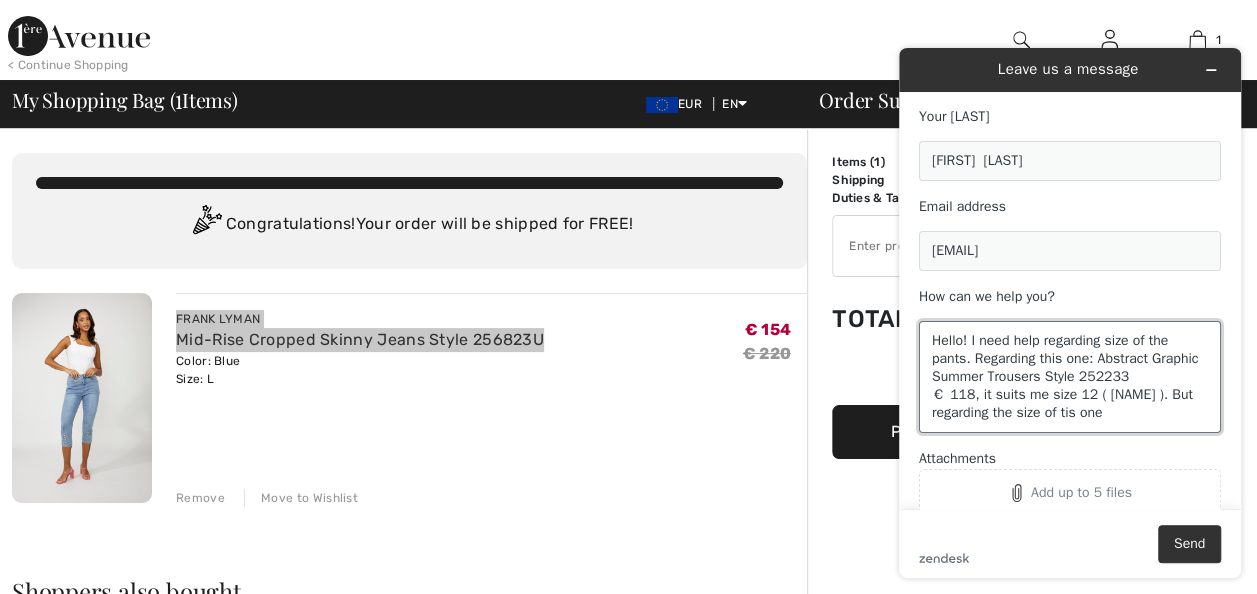 click on "Hello! I need help regarding size of the pants. Regarding this one: Abstract Graphic Summer Trousers Style 252233
€ 118, it suits me size 12 ( Joseph Ribkoff). But regarding the size of tis one" at bounding box center (1070, 377) 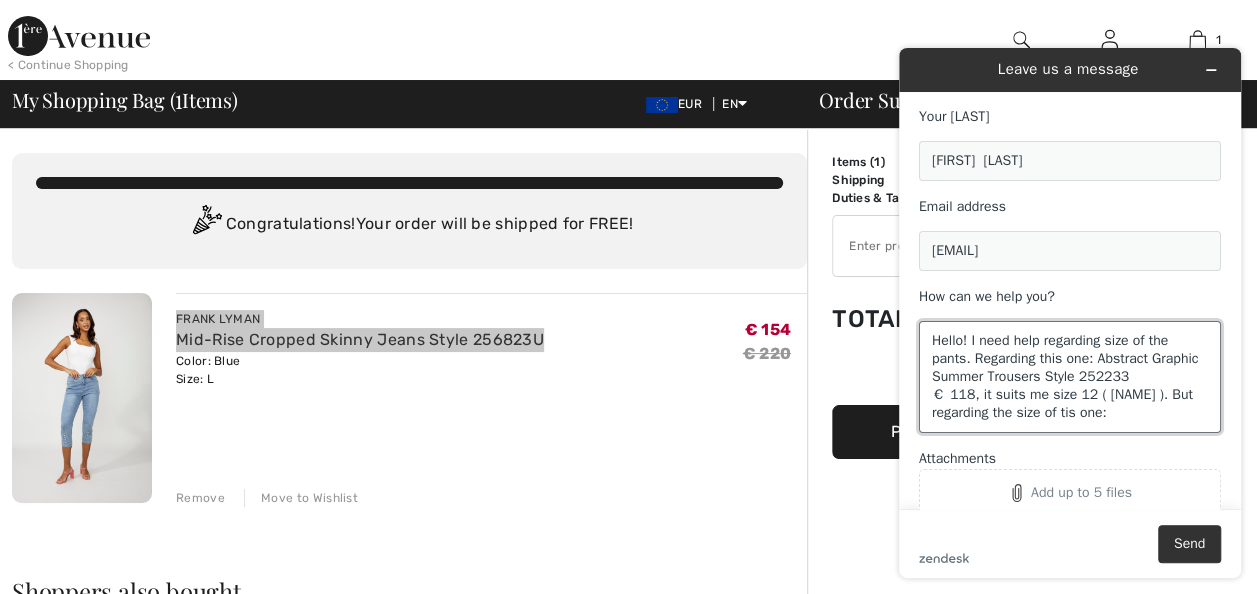 paste on "FRANK LYMAN
Mid-Rise Cropped Skinny Jeans Style 256823U" 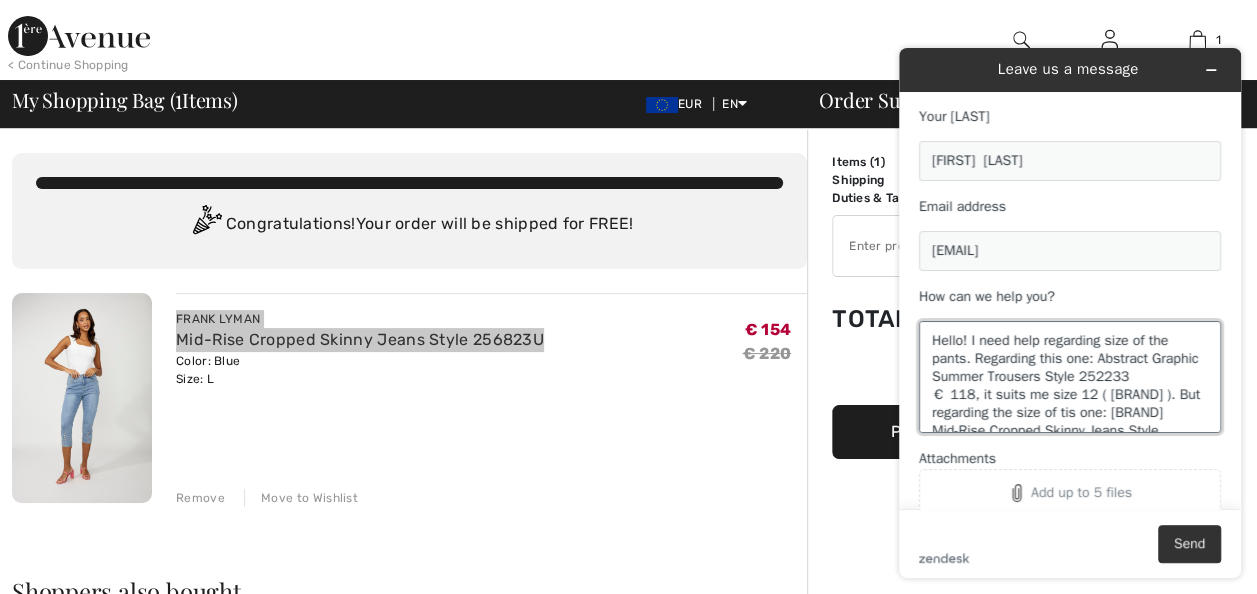 scroll, scrollTop: 44, scrollLeft: 0, axis: vertical 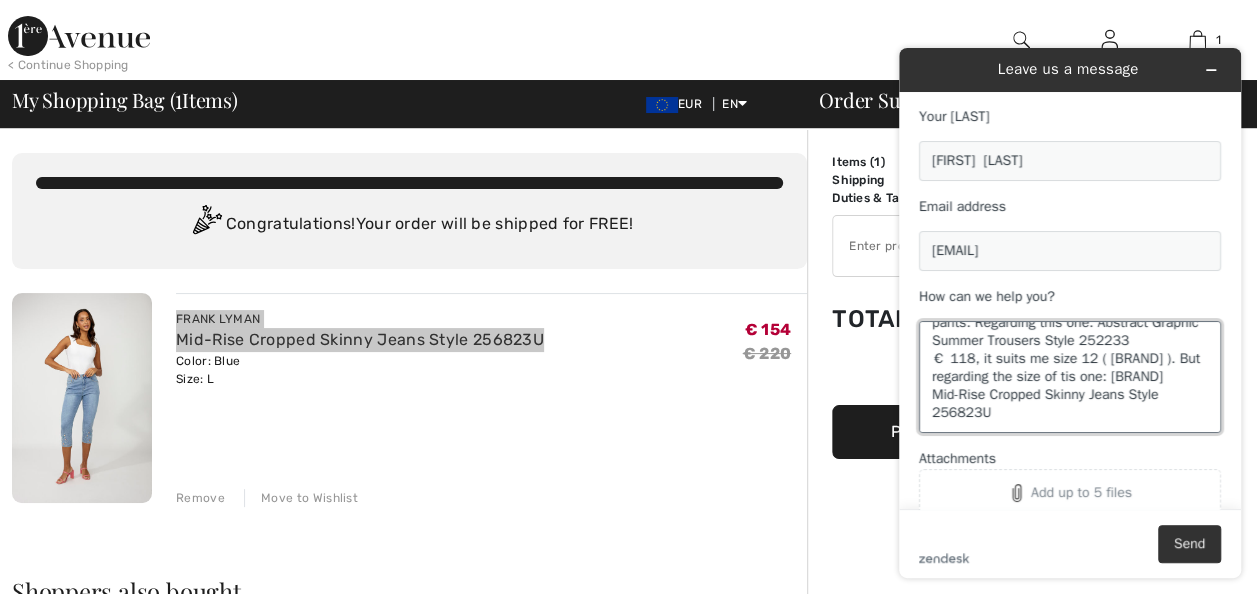 click on "Hello! I need help regarding size of the pants. Regarding this one: Abstract Graphic Summer Trousers Style 252233
€ 118, it suits me size 12 ( Joseph Ribkoff). But regarding the size of tis one: FRANK LYMAN
Mid-Rise Cropped Skinny Jeans Style 256823U" at bounding box center [1070, 377] 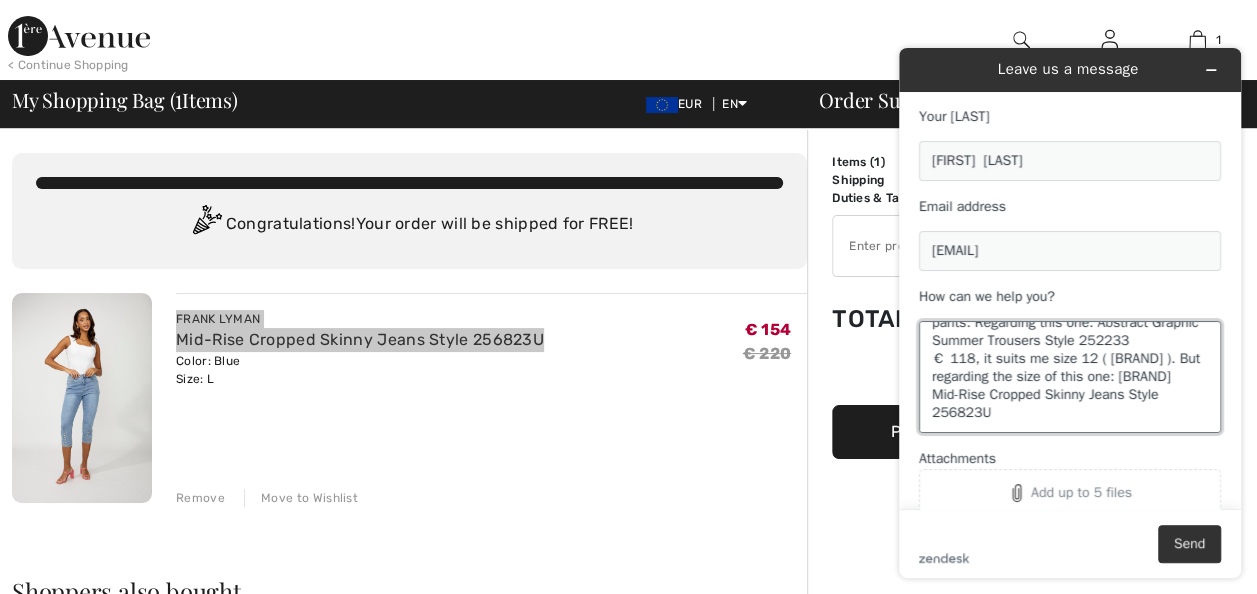 click on "Hello! I need help regarding size of the pants. Regarding this one: Abstract Graphic Summer Trousers Style 252233
€ 118, it suits me size 12 ( Joseph Ribkoff). But regarding the size of this one: FRANK LYMAN
Mid-Rise Cropped Skinny Jeans Style 256823U" at bounding box center (1070, 377) 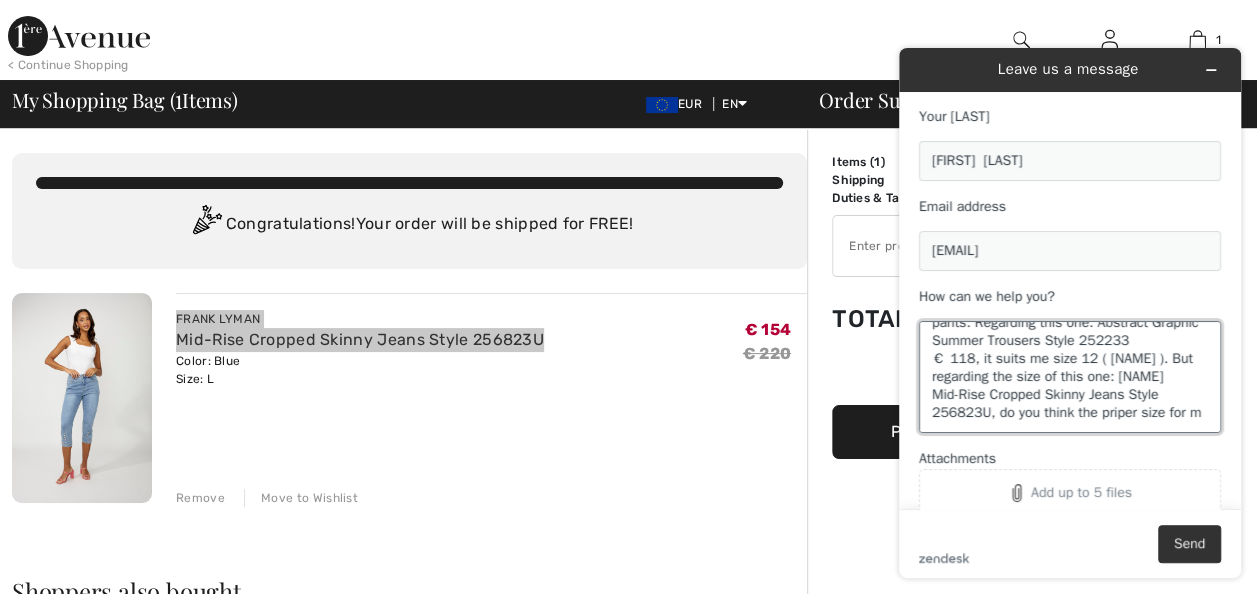 scroll, scrollTop: 62, scrollLeft: 0, axis: vertical 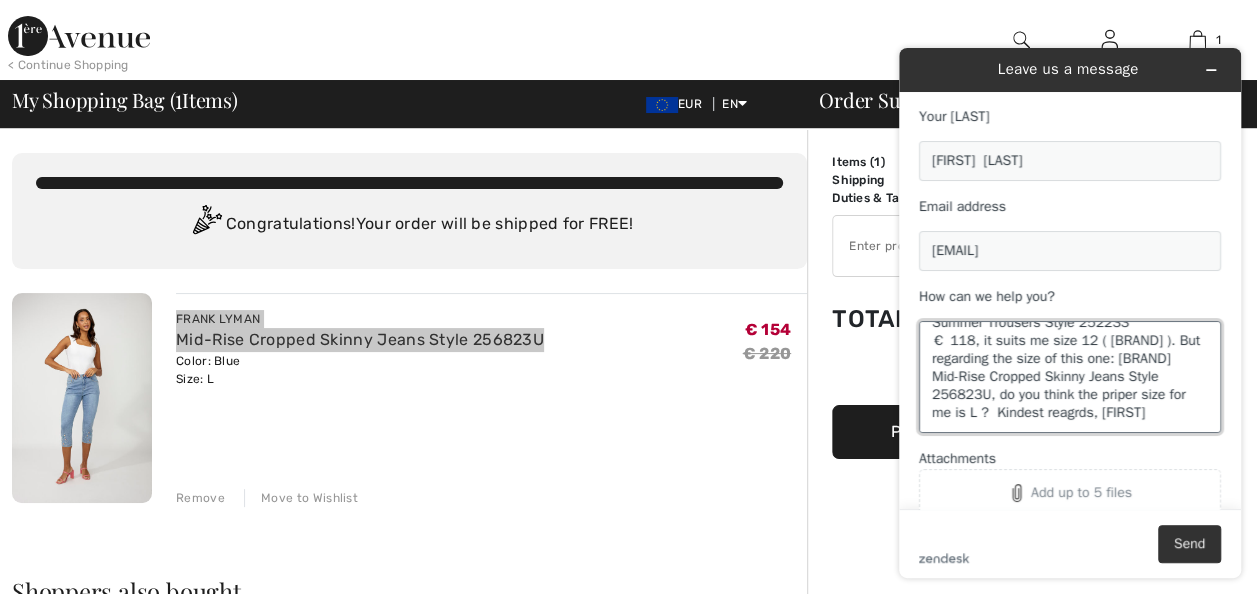 click on "Hello! I need help regarding size of the pants. Regarding this one: Abstract Graphic Summer Trousers Style 252233
€ 118, it suits me size 12 ( Joseph Ribkoff). But regarding the size of this one: FRANK LYMAN
Mid-Rise Cropped Skinny Jeans Style 256823U, do you think the priper size for me is L ?  Kindest reagrds, Selma" at bounding box center (1070, 377) 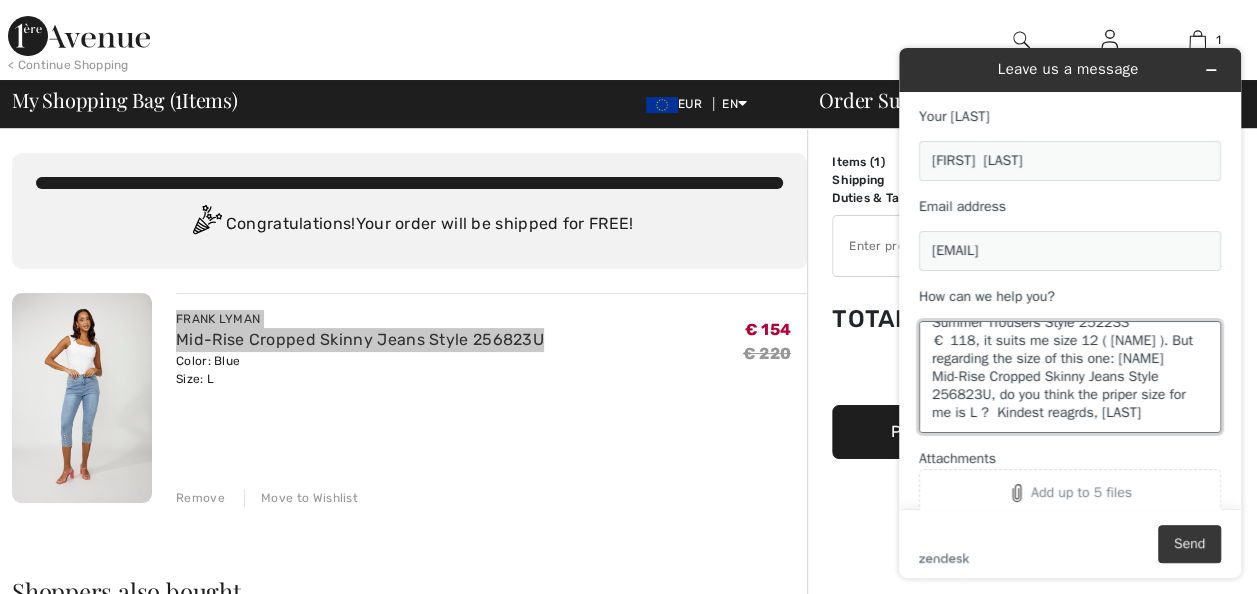type on "Hello! I need help regarding size of the pants. Regarding this one: Abstract Graphic Summer Trousers Style 252233
€ 118, it suits me size 12 ( Joseph Ribkoff). But regarding the size of this one: FRANK LYMAN
Mid-Rise Cropped Skinny Jeans Style 256823U, do you think the priper size for me is L ?  Kindest reagards, Selma" 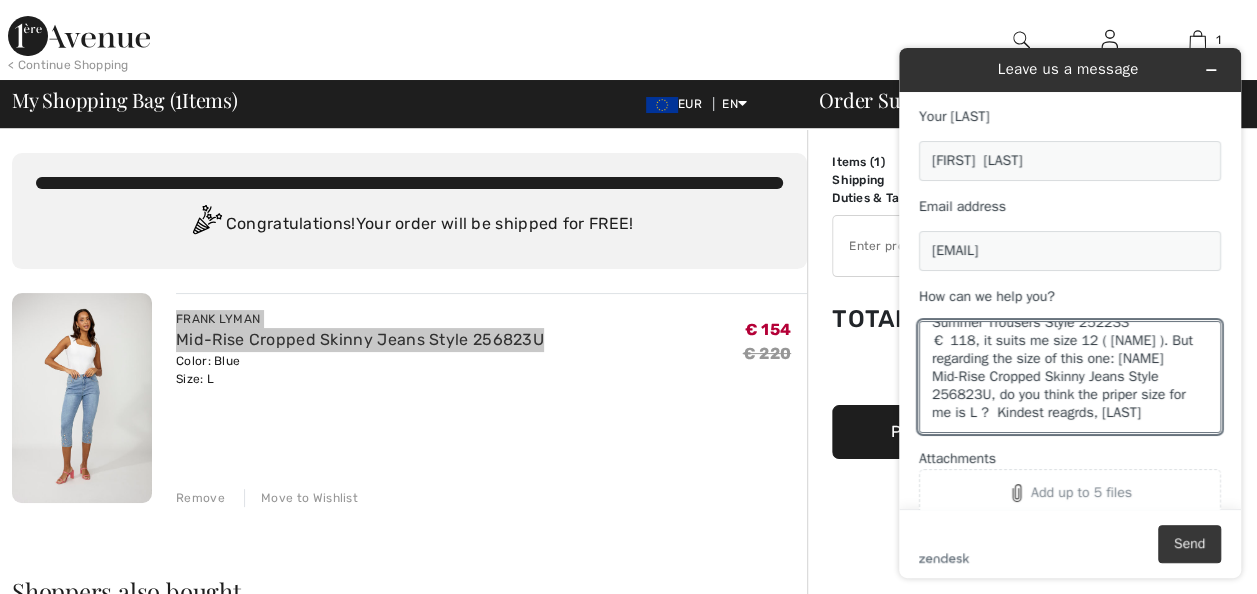 click on "Send" at bounding box center (1189, 544) 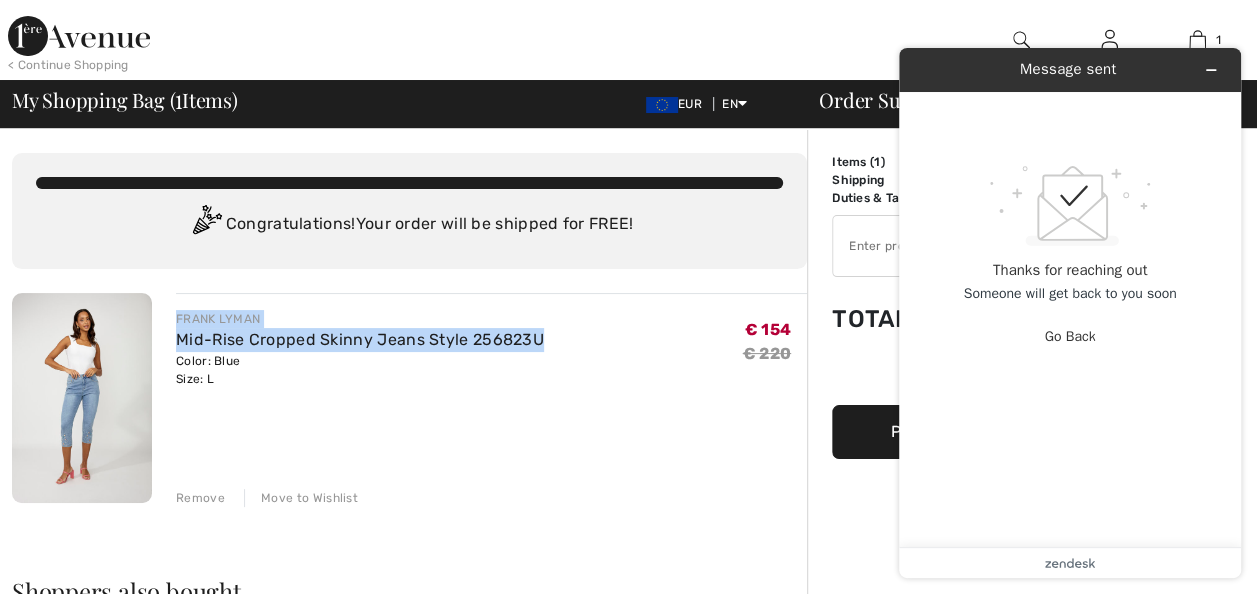 click at bounding box center (82, 398) 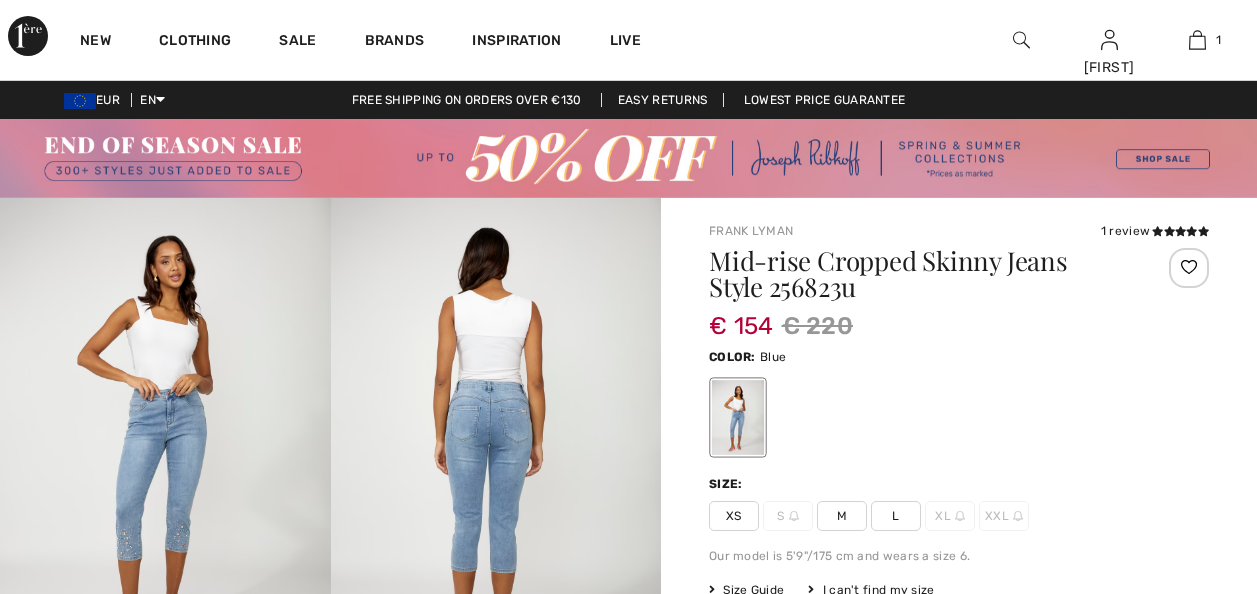 scroll, scrollTop: 0, scrollLeft: 0, axis: both 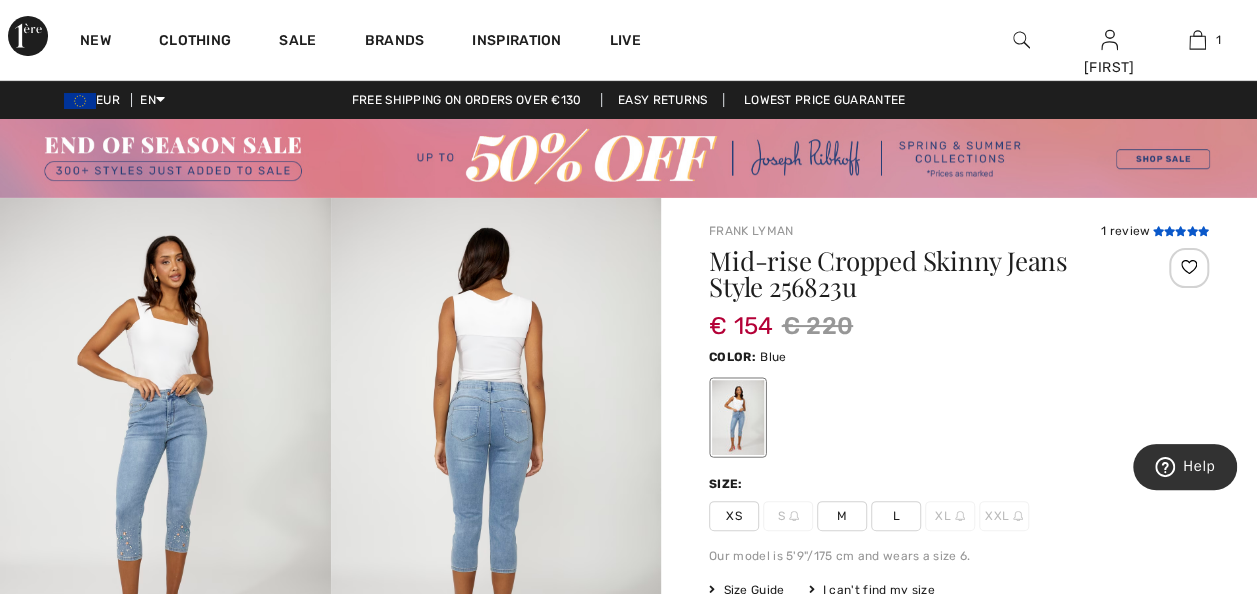 click on "1 review" at bounding box center (1155, 231) 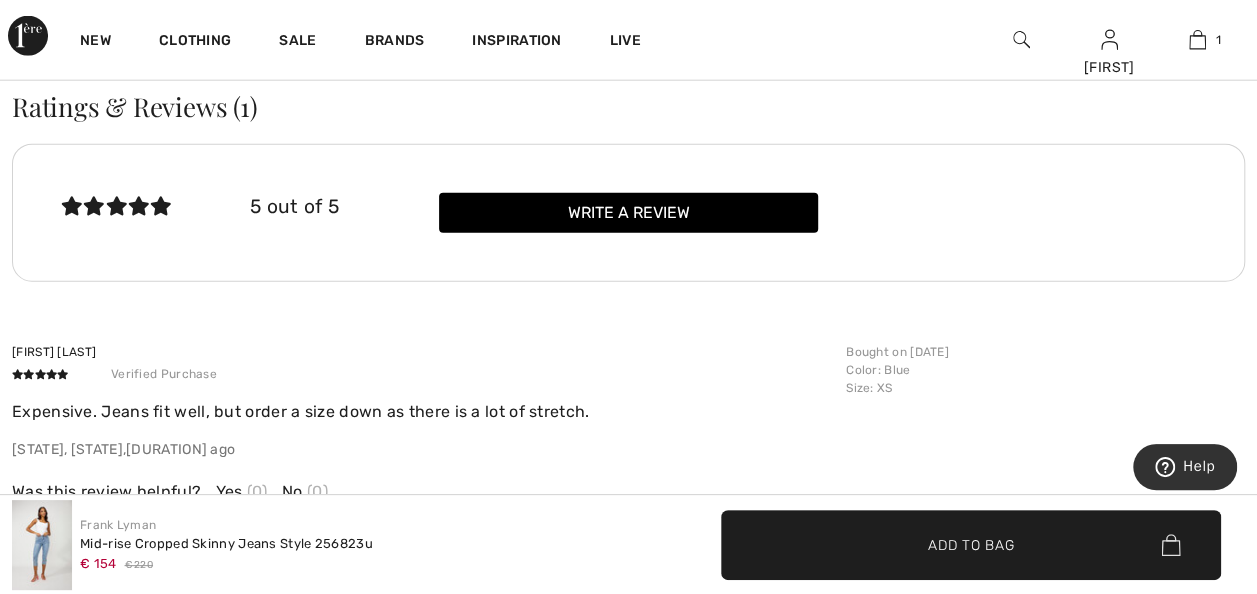 scroll, scrollTop: 2490, scrollLeft: 0, axis: vertical 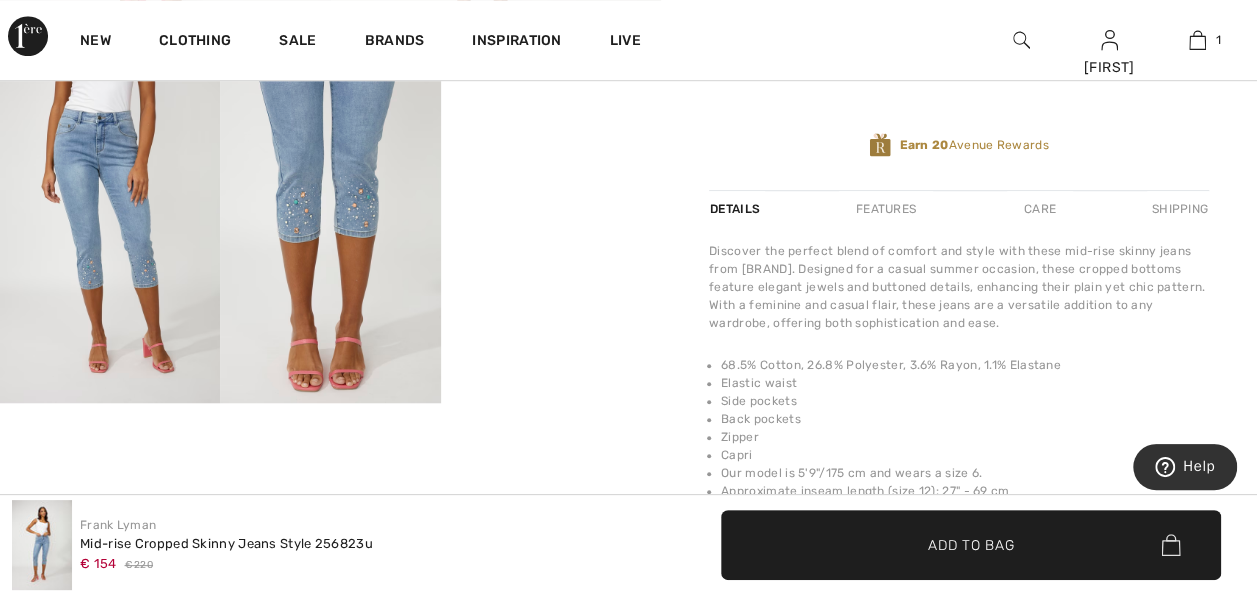click on "Your browser does not support the video tag." at bounding box center [551, 127] 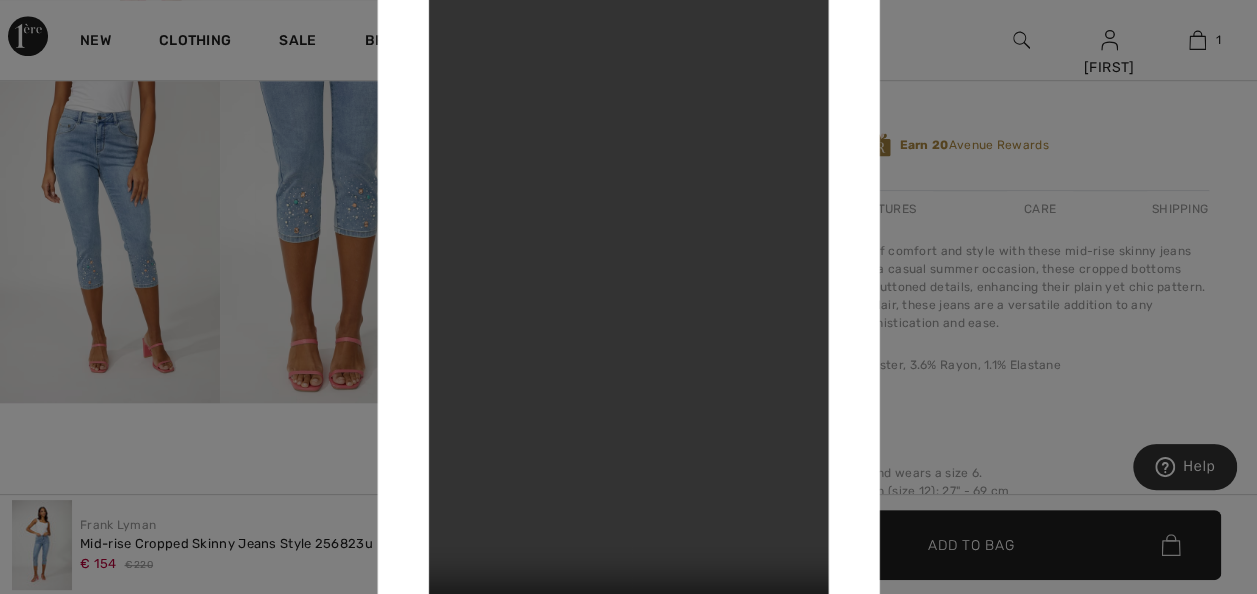 click at bounding box center (628, 297) 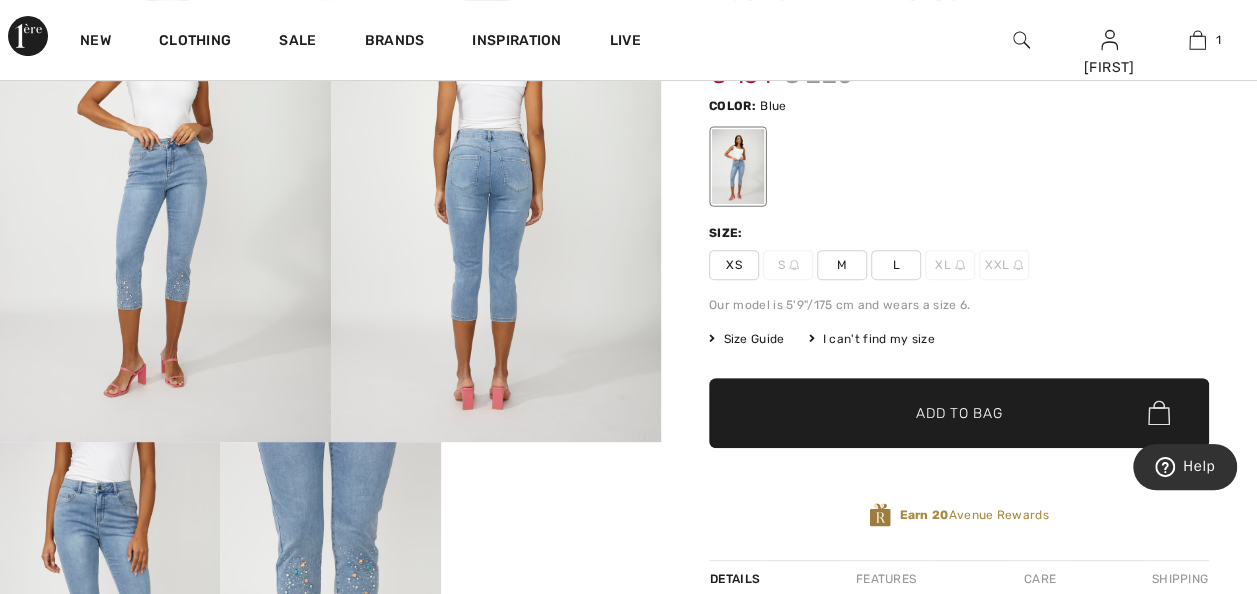 scroll, scrollTop: 236, scrollLeft: 0, axis: vertical 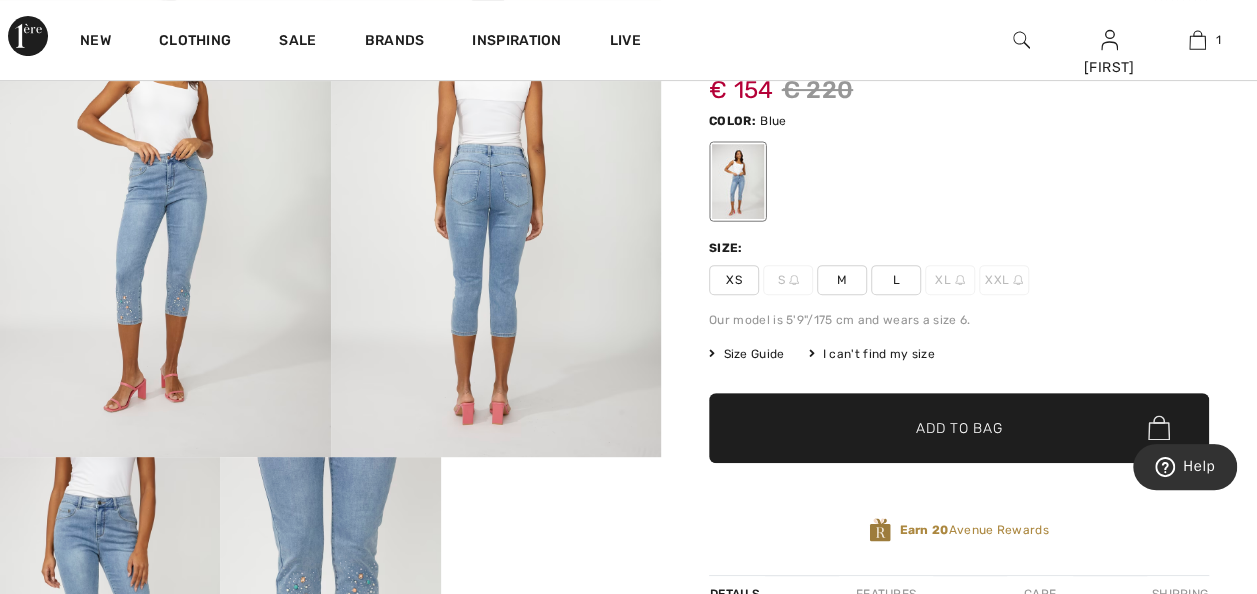 click on "Size Guide" at bounding box center [746, 354] 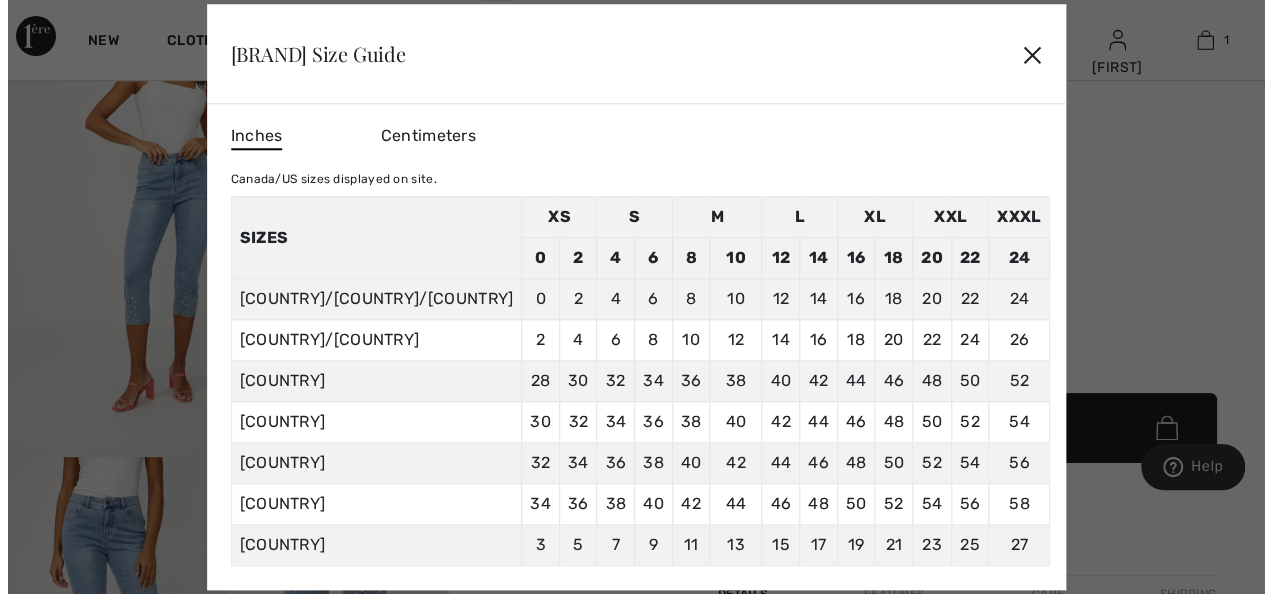 scroll, scrollTop: 237, scrollLeft: 0, axis: vertical 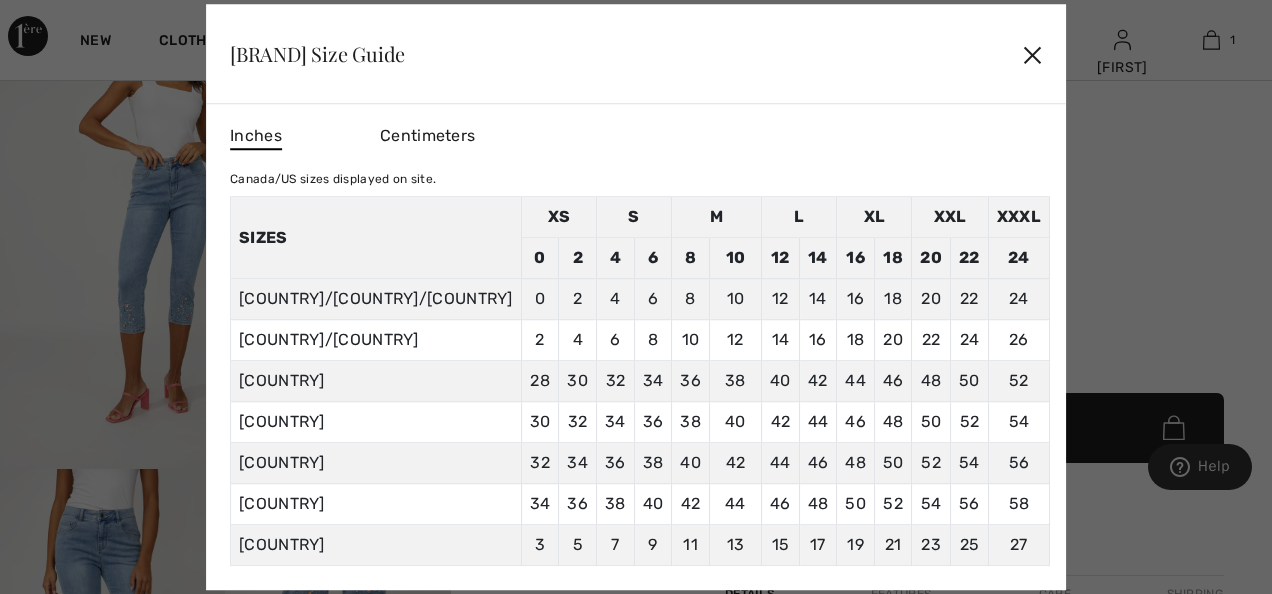 click on "Centimeters" at bounding box center [427, 135] 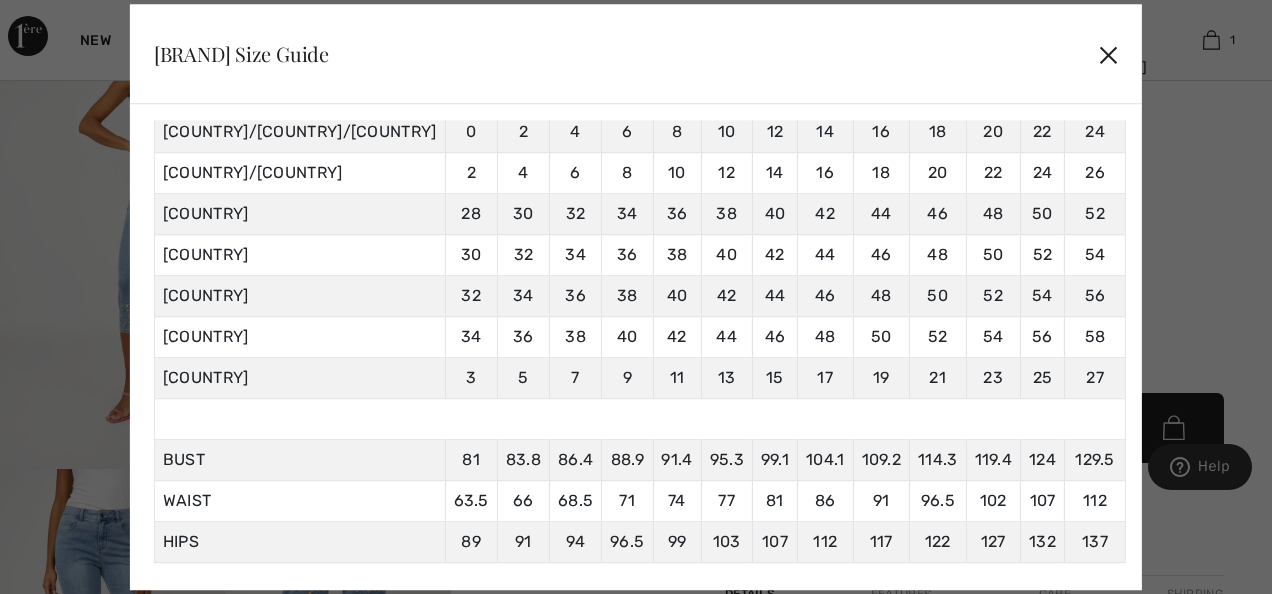 scroll, scrollTop: 0, scrollLeft: 0, axis: both 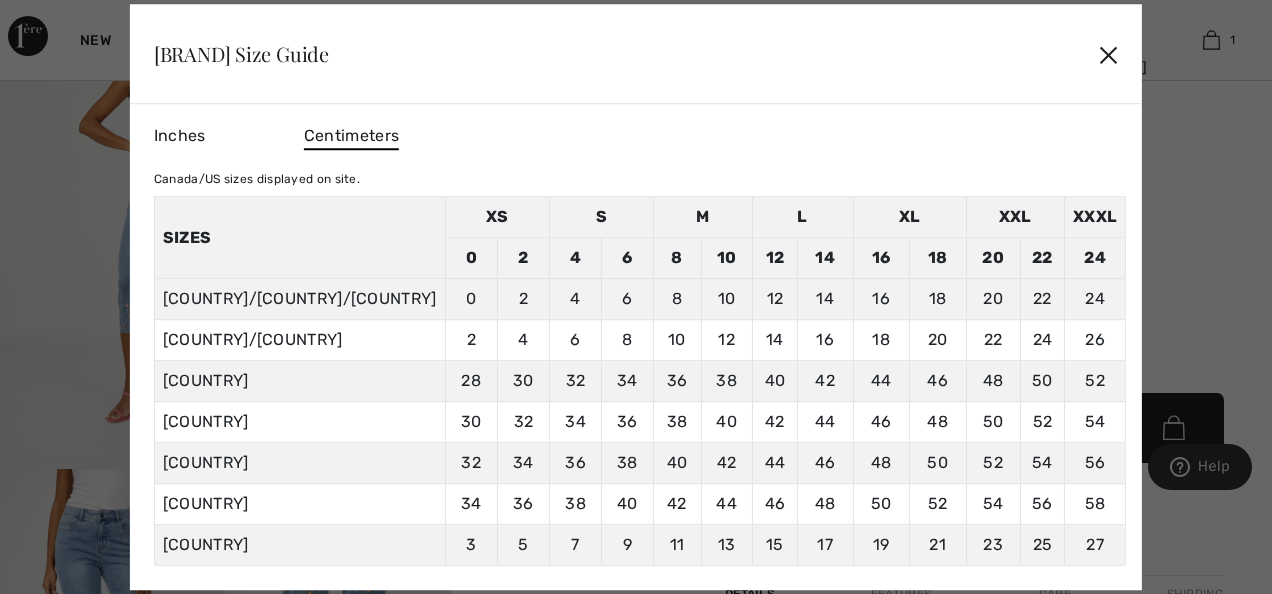 click on "✕" at bounding box center (1108, 54) 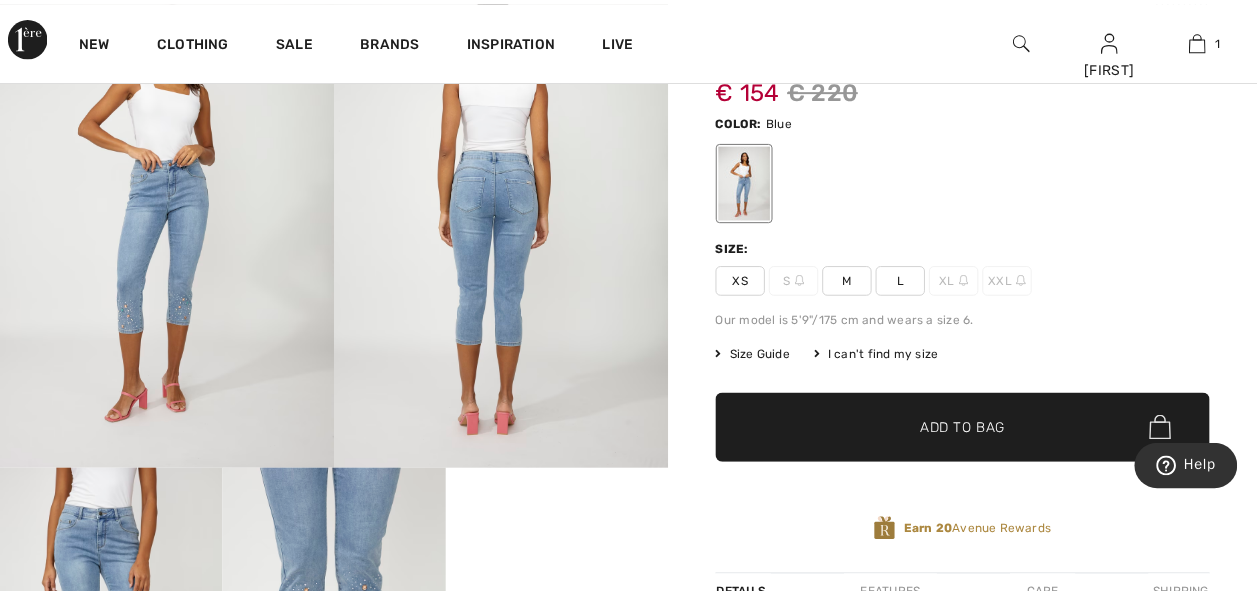 scroll, scrollTop: 236, scrollLeft: 0, axis: vertical 